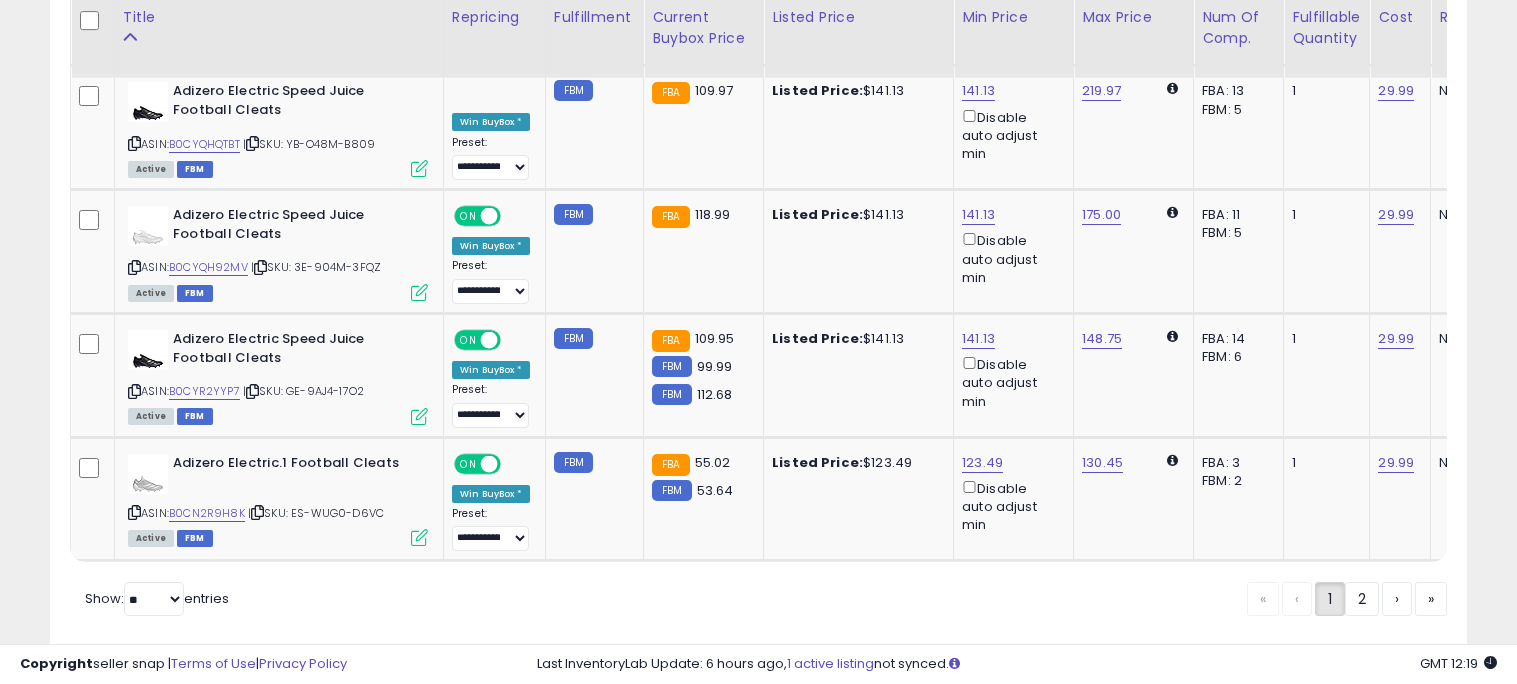 scroll, scrollTop: 4242, scrollLeft: 0, axis: vertical 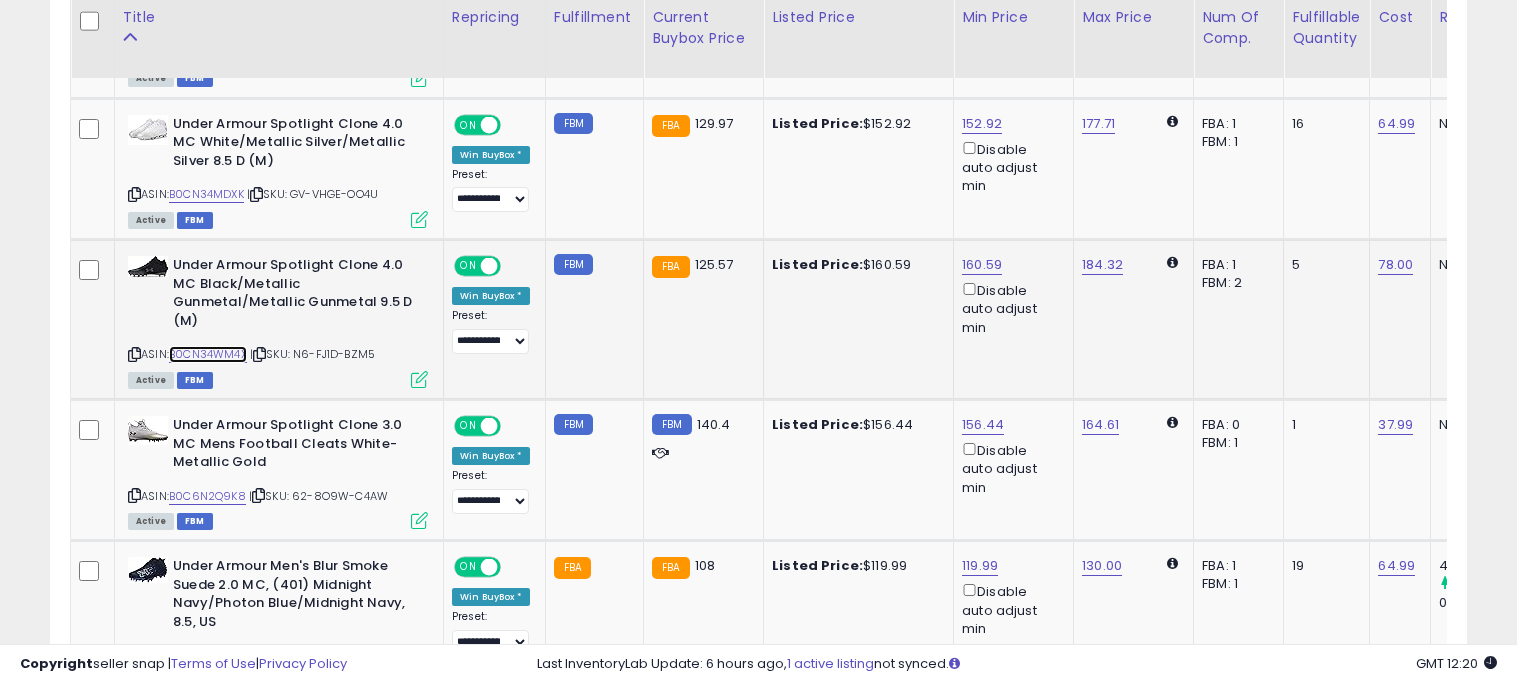click on "B0CN34WM4X" at bounding box center (208, 354) 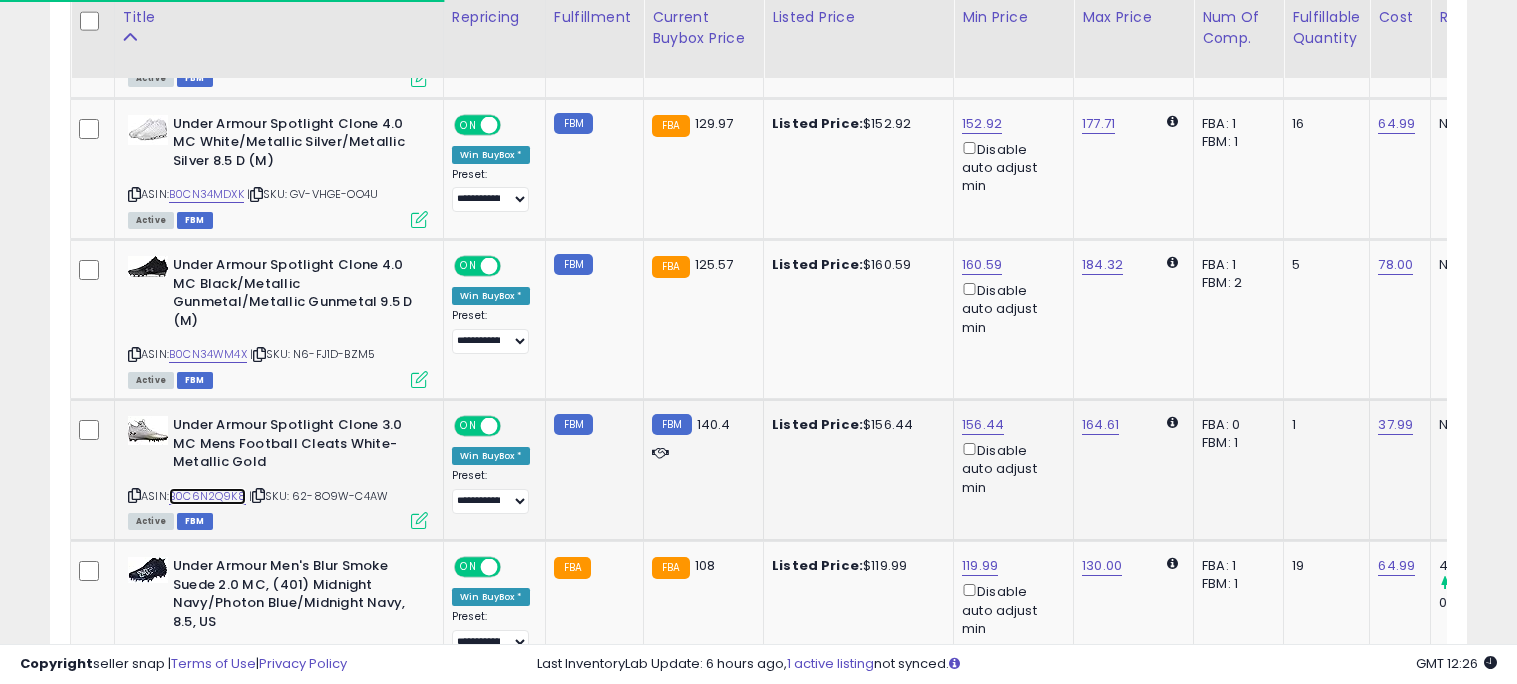 click on "B0C6N2Q9K8" at bounding box center [207, 496] 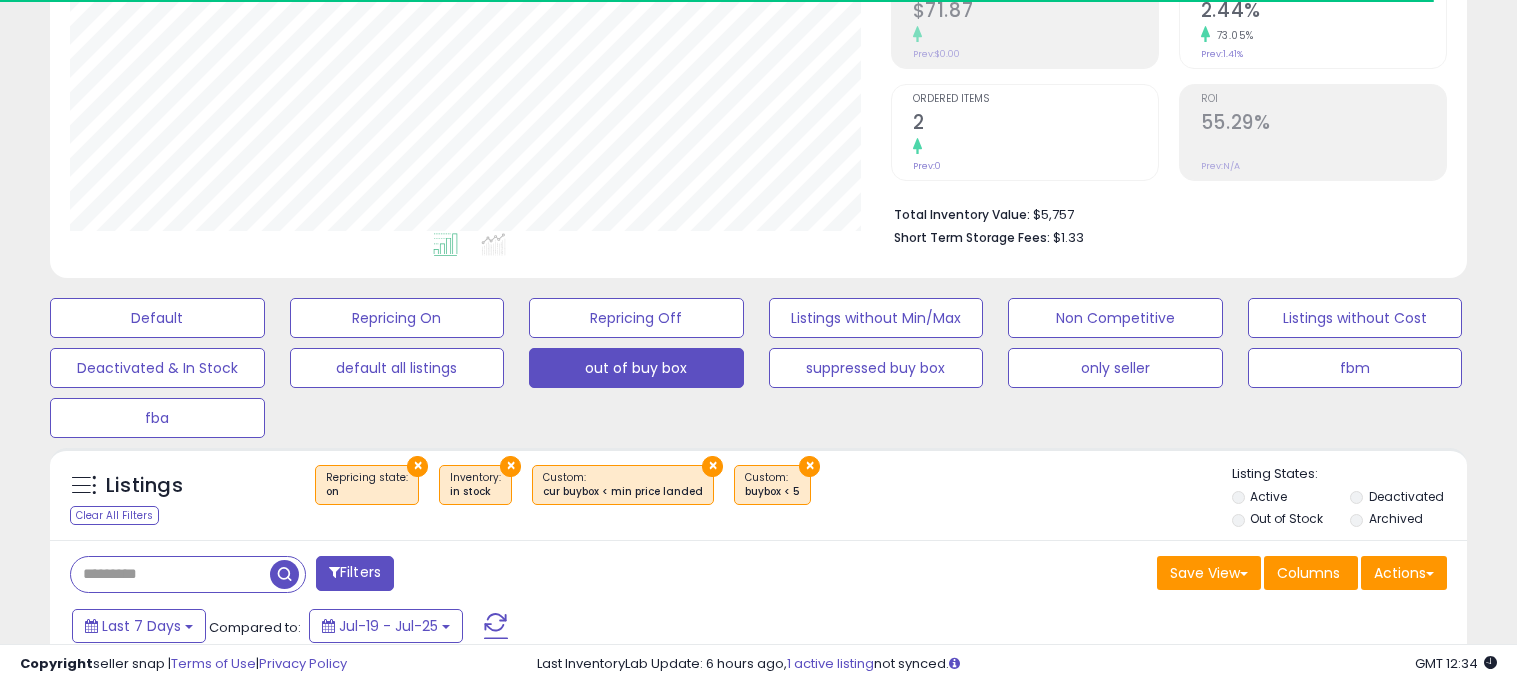 scroll, scrollTop: 324, scrollLeft: 0, axis: vertical 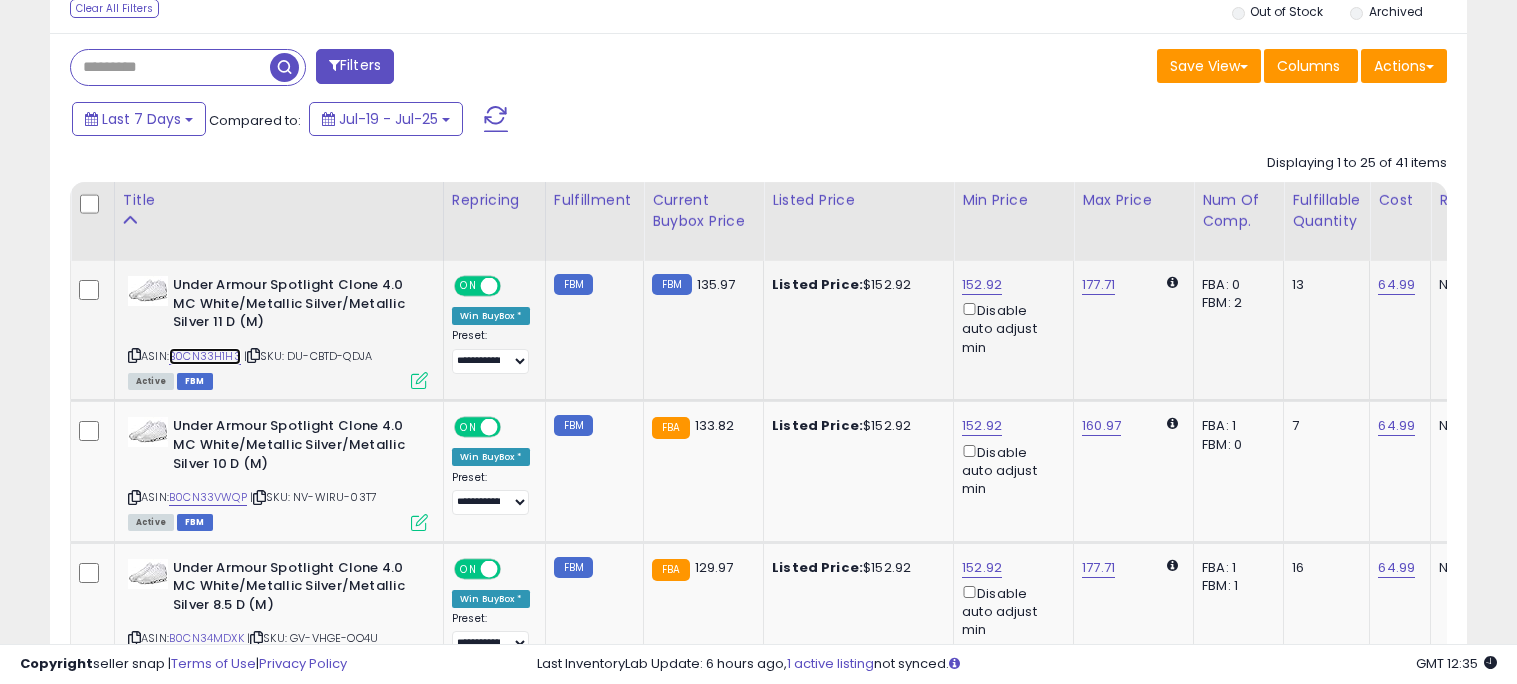 click on "B0CN33H1H3" at bounding box center (205, 356) 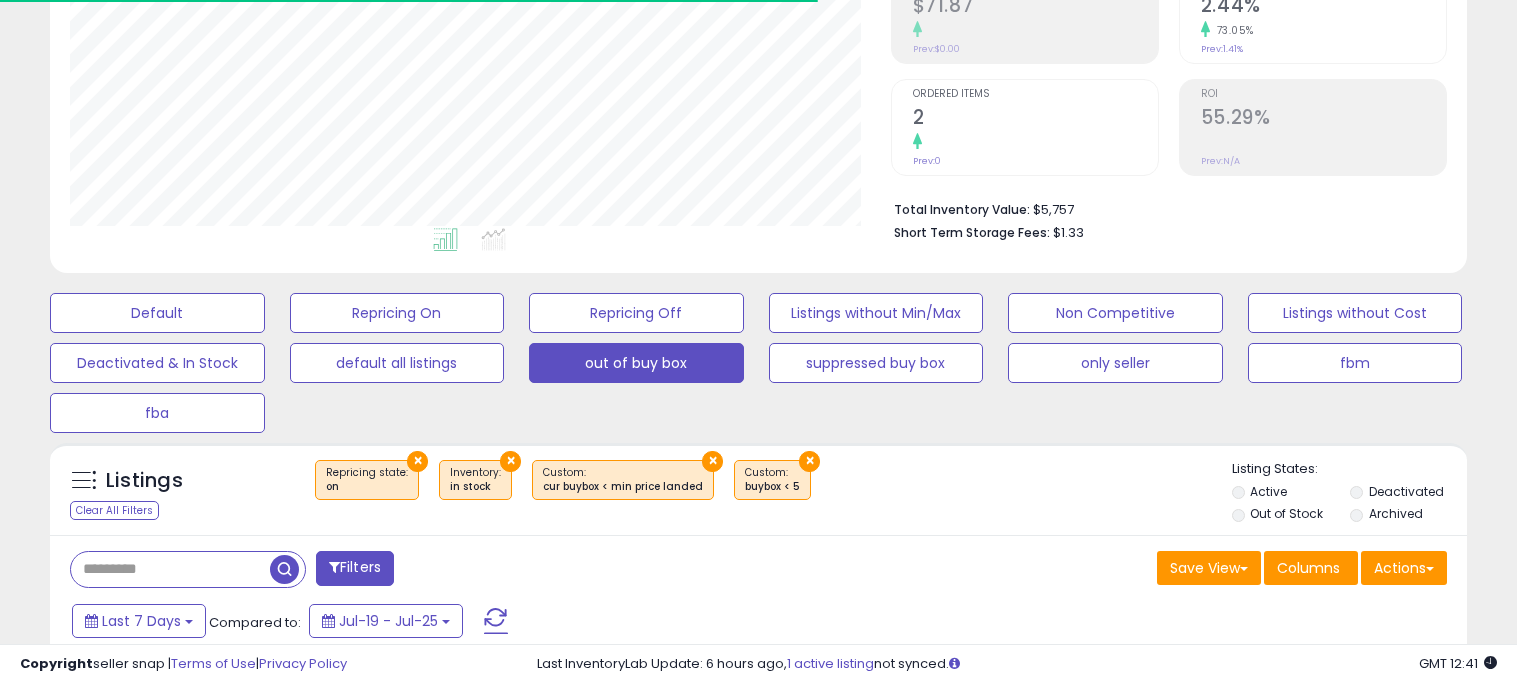 scroll, scrollTop: 0, scrollLeft: 0, axis: both 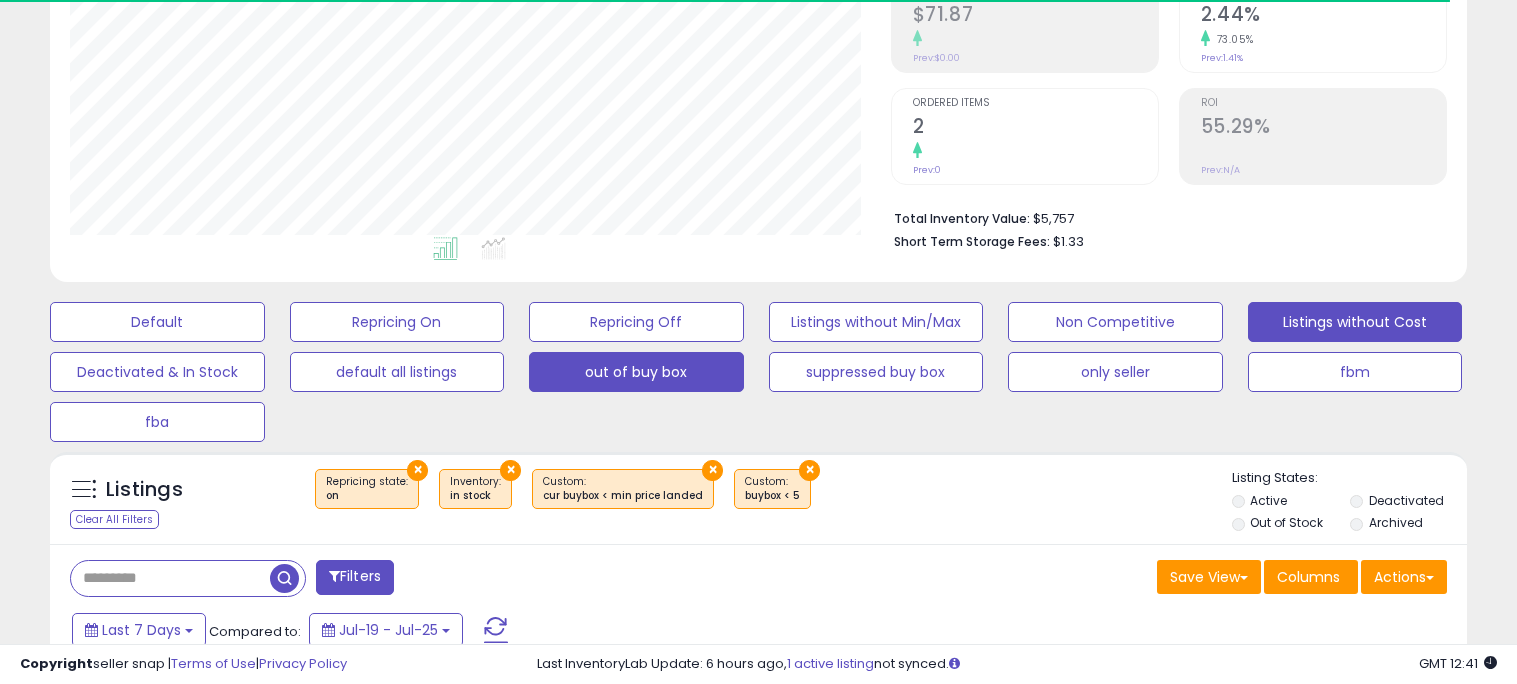 click on "Listings without Cost" at bounding box center [157, 322] 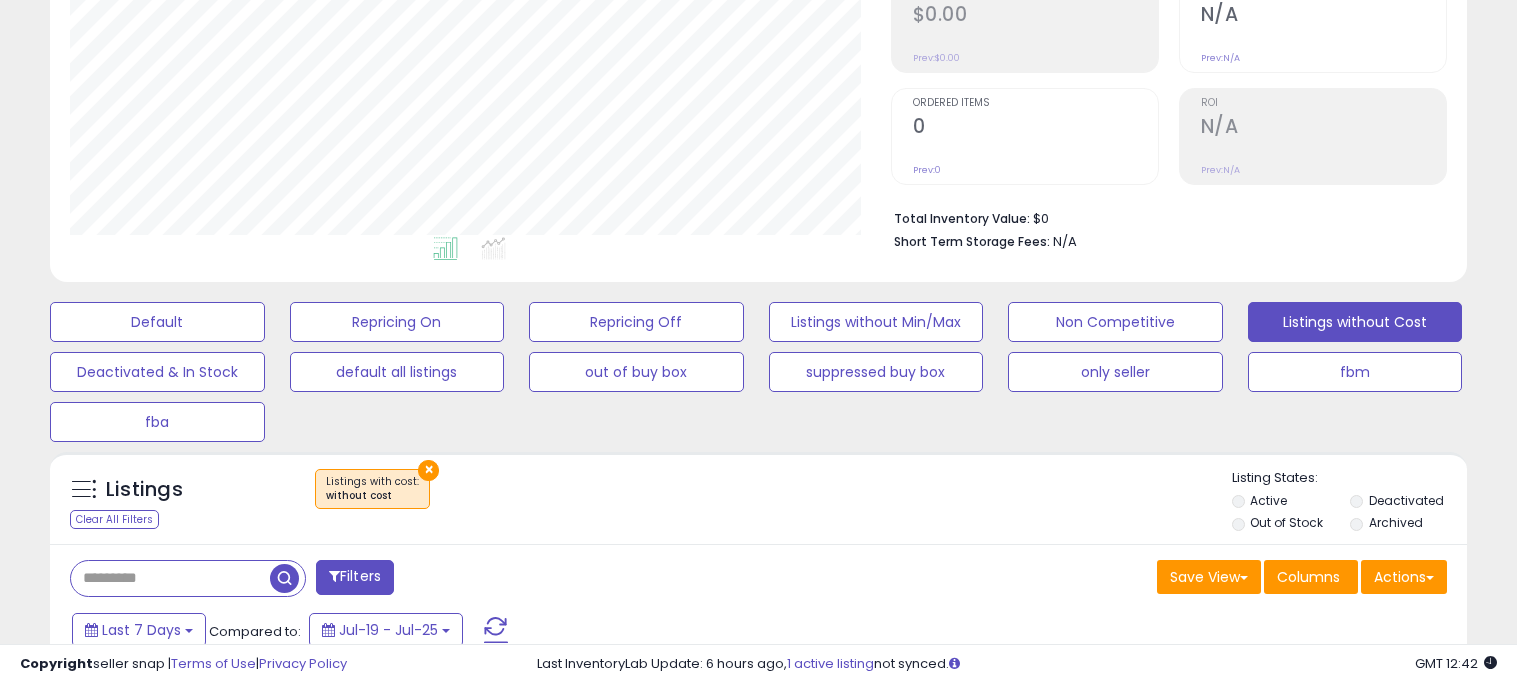scroll, scrollTop: 999589, scrollLeft: 999178, axis: both 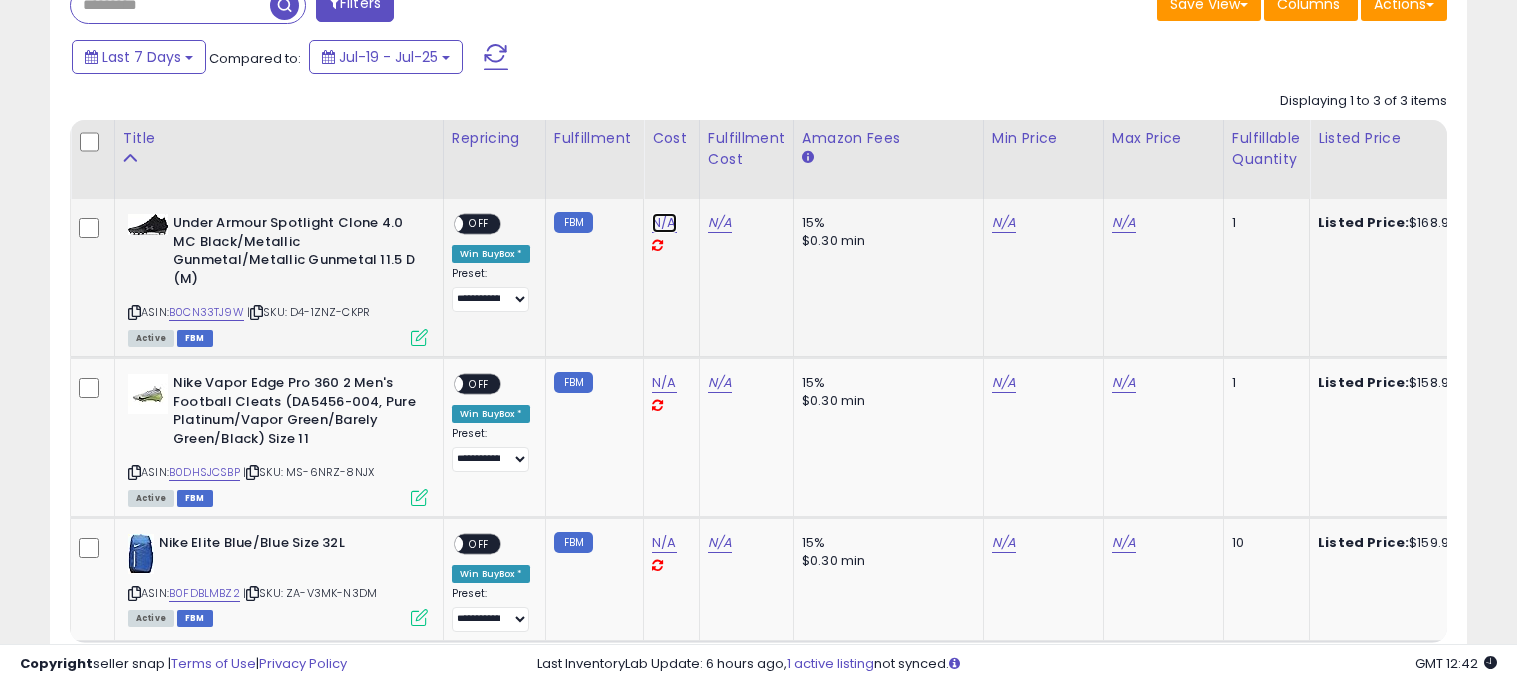 click on "N/A" at bounding box center [664, 223] 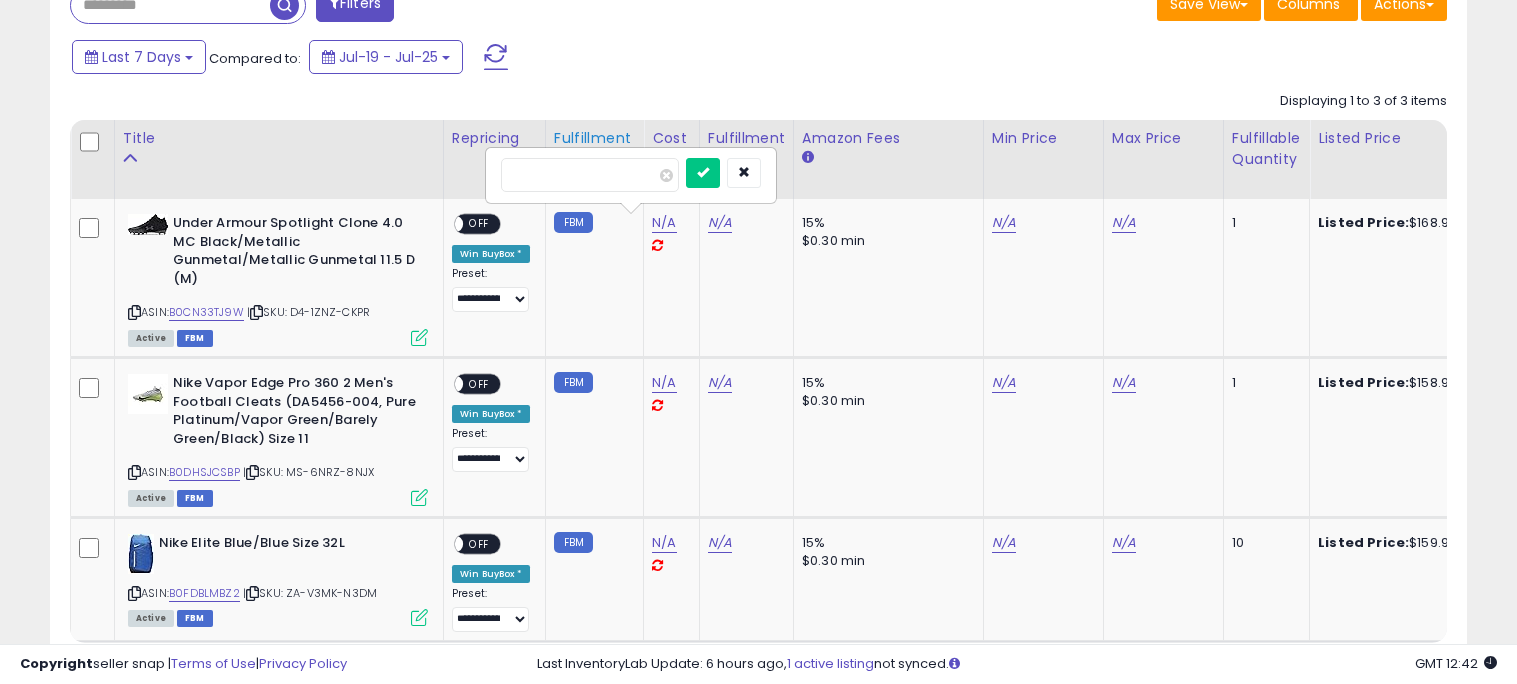 type on "*****" 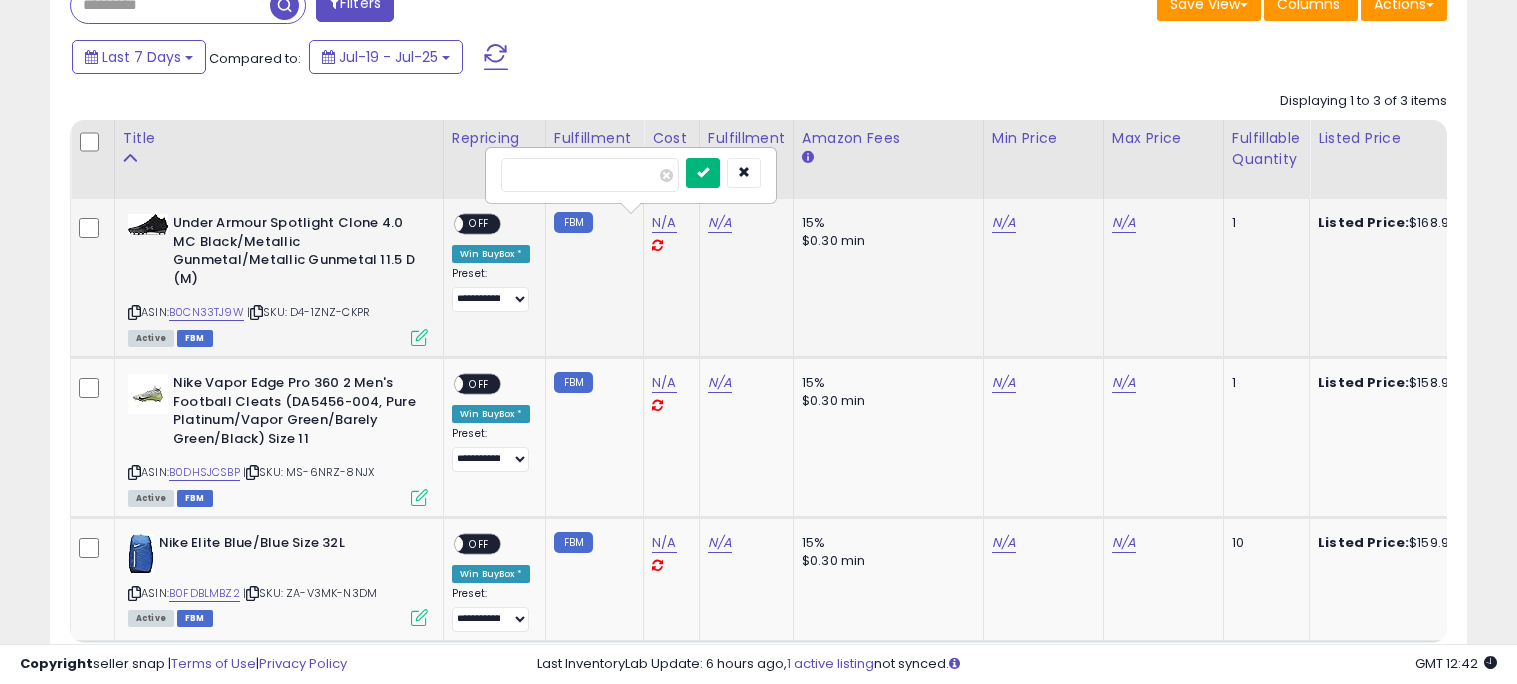 click at bounding box center [703, 173] 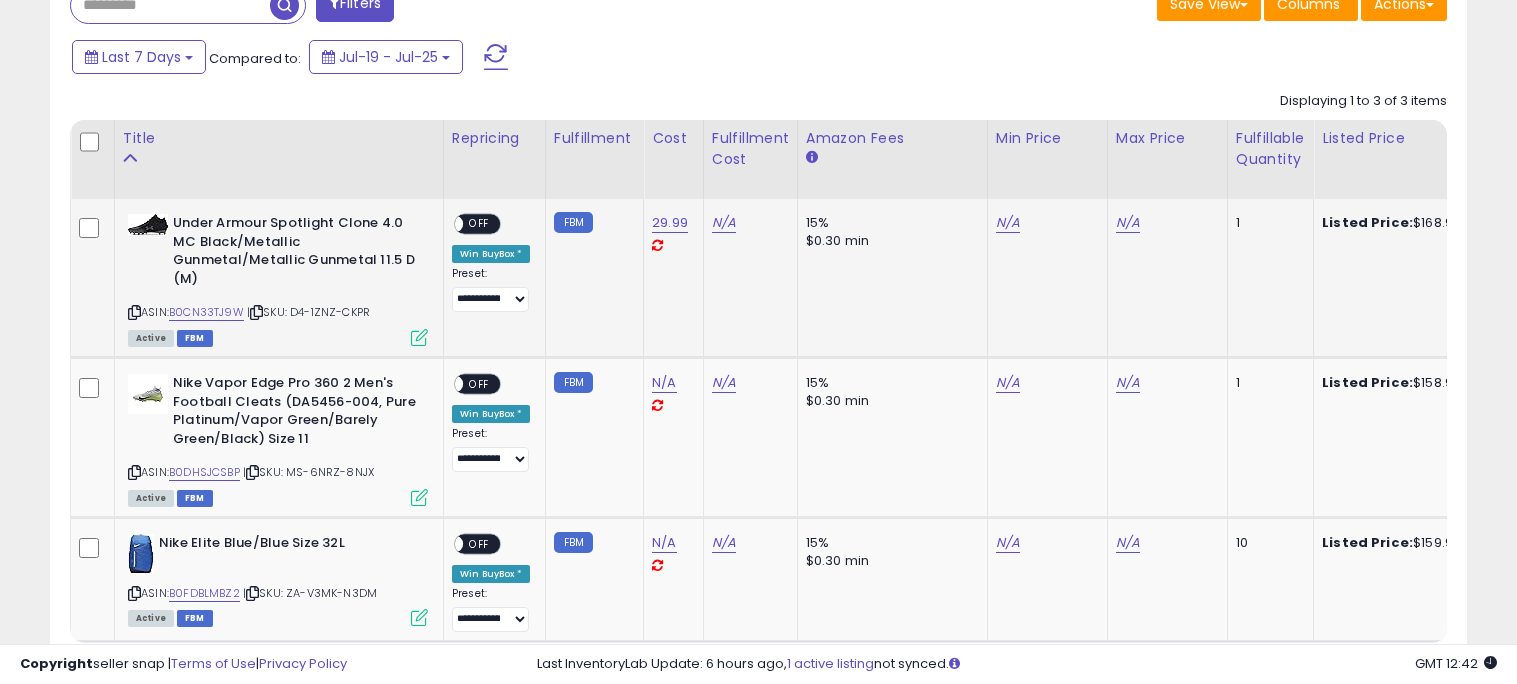 click at bounding box center [419, 337] 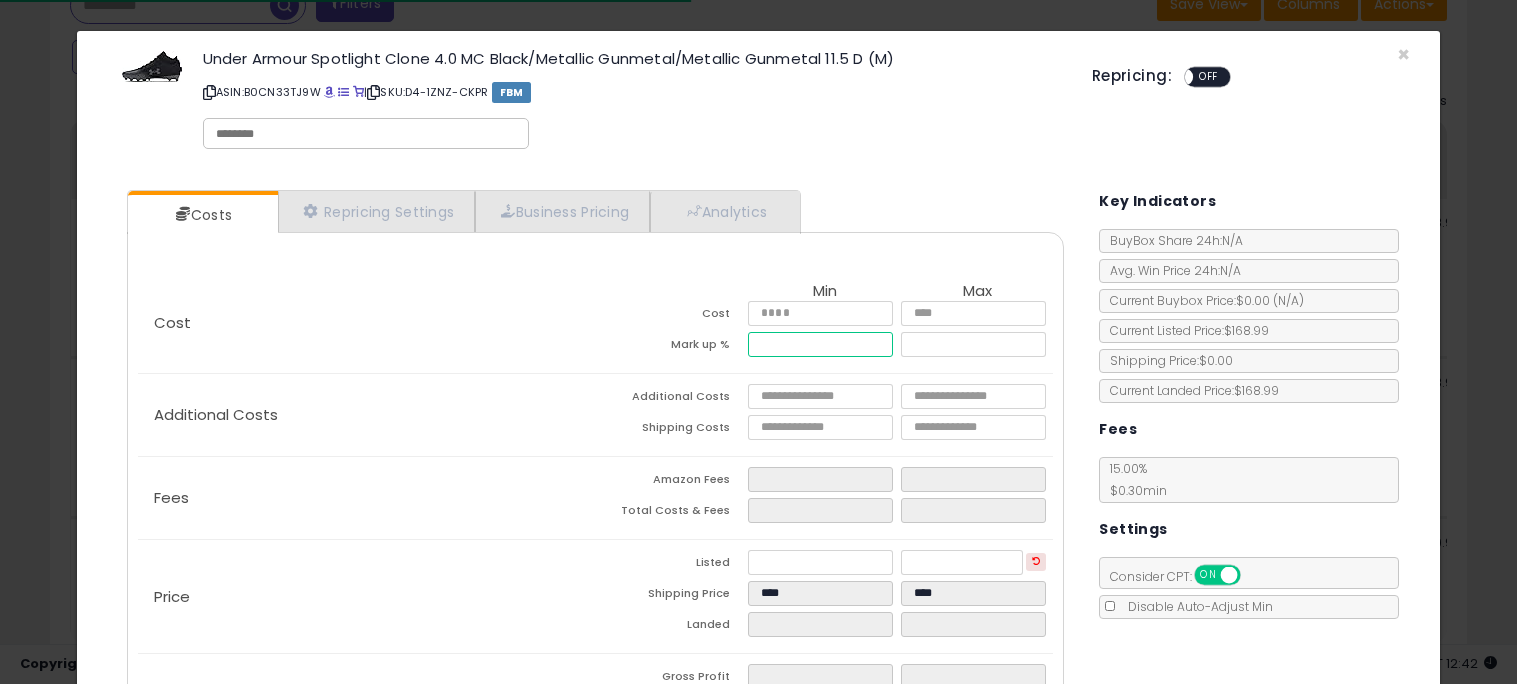 click at bounding box center (820, 344) 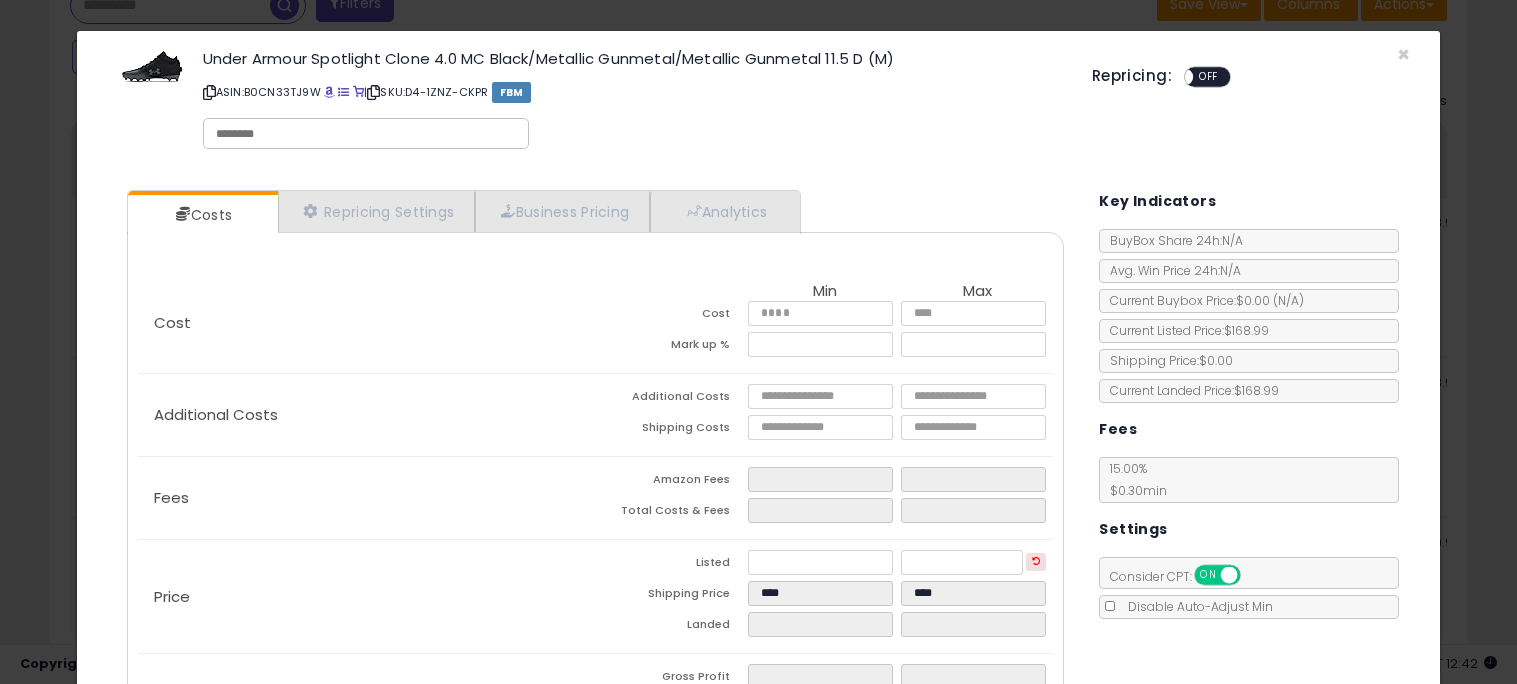 click on "Cost" at bounding box center [672, 316] 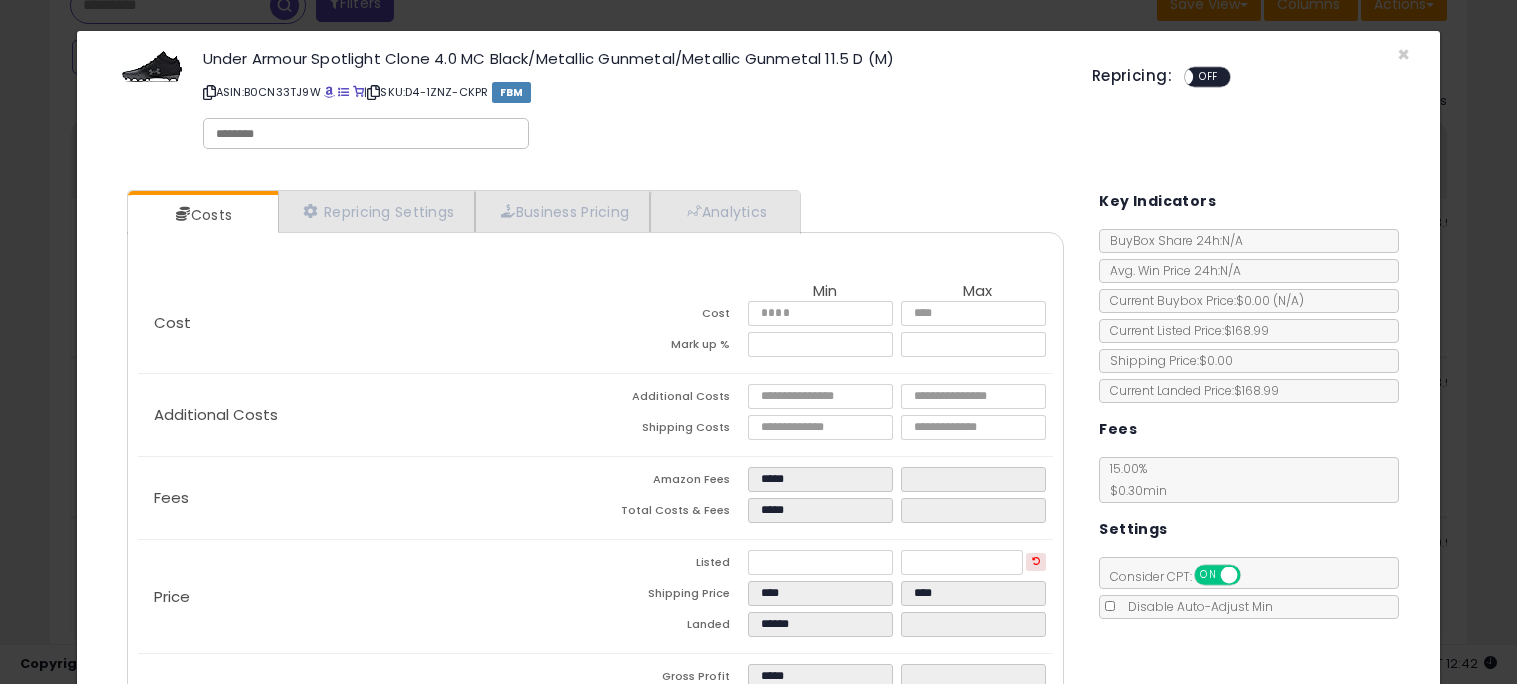 drag, startPoint x: 1515, startPoint y: 324, endPoint x: 1515, endPoint y: 432, distance: 108 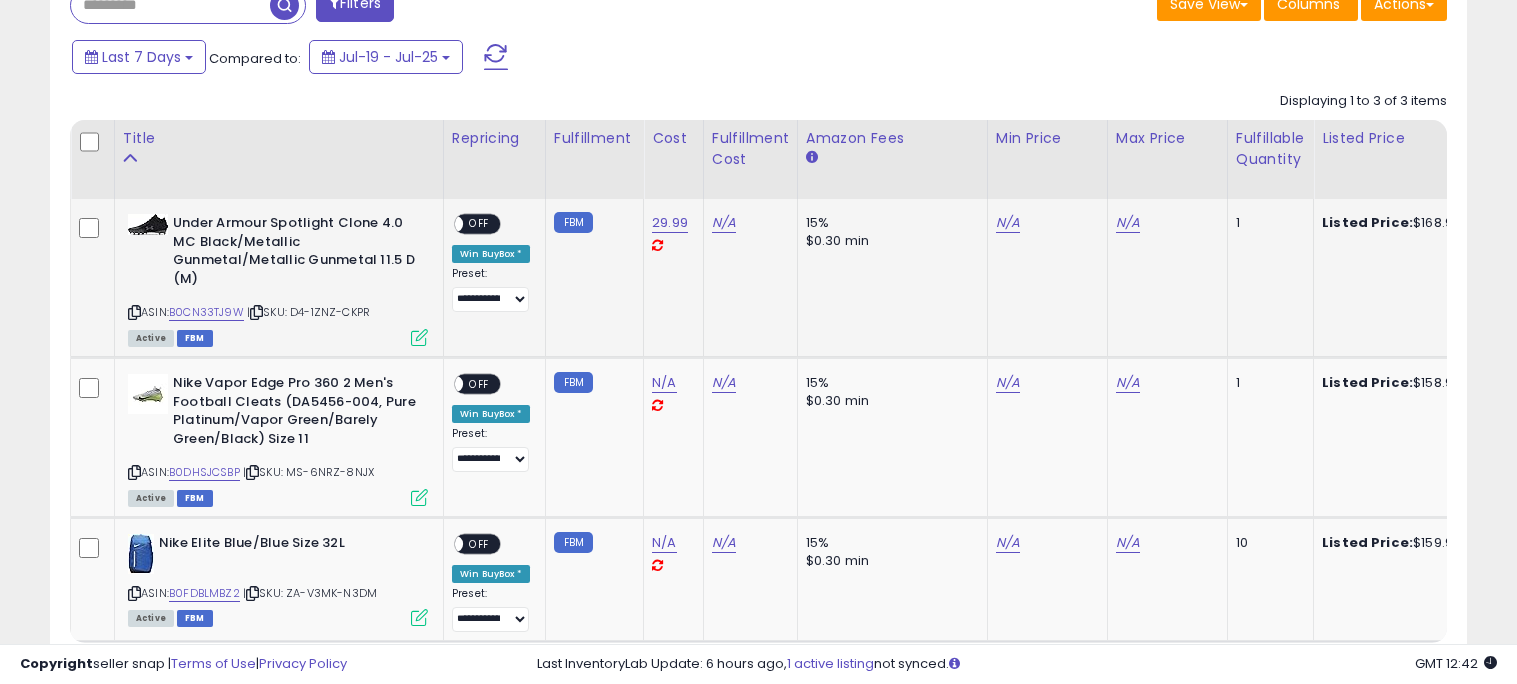 click at bounding box center [419, 337] 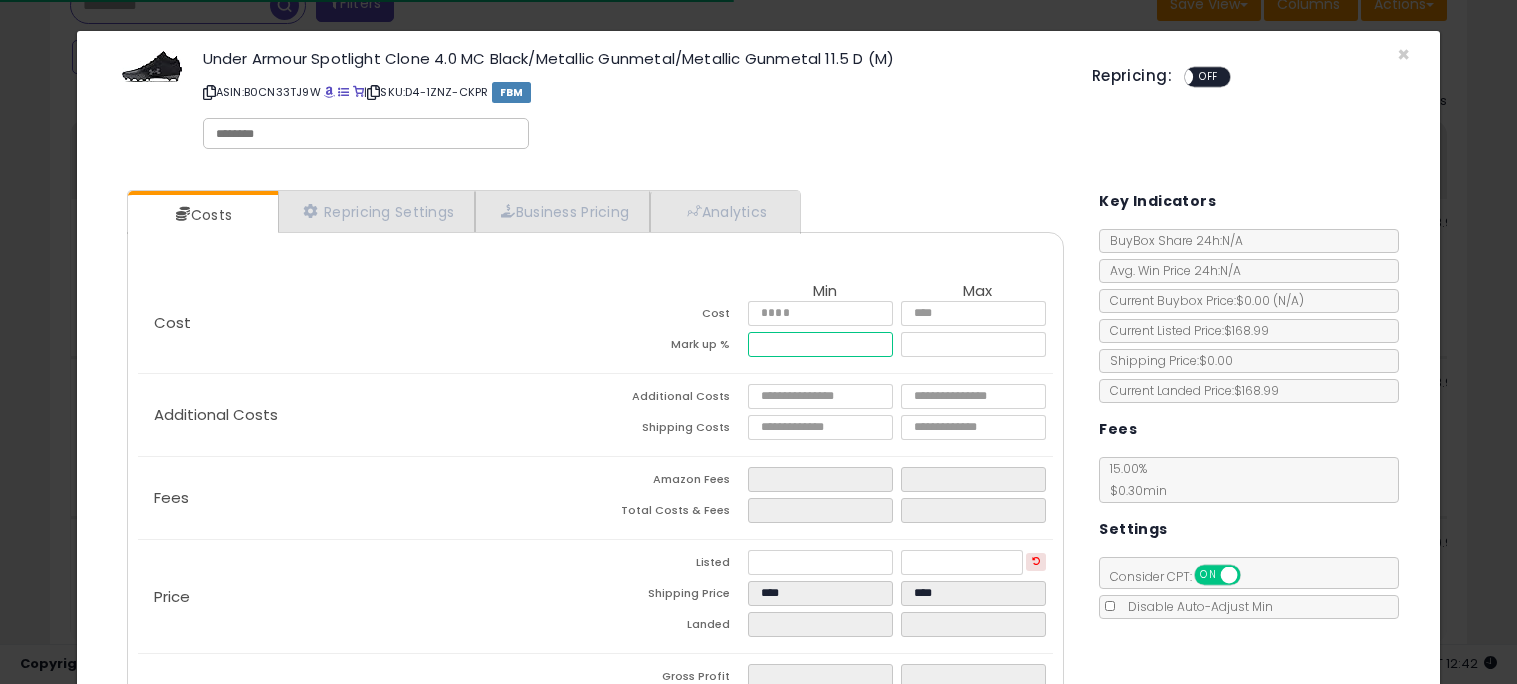 click at bounding box center (820, 344) 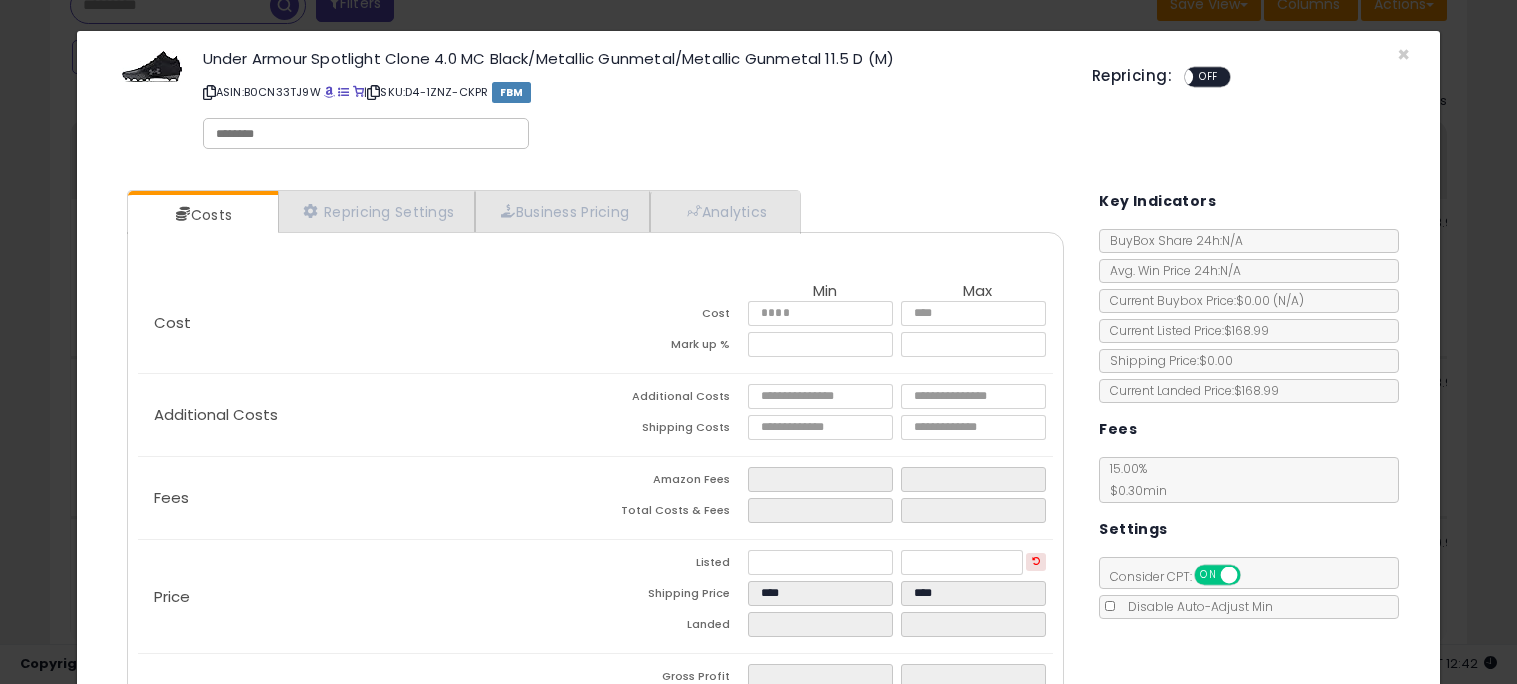 click on "Additional Costs
Additional Costs
Shipping Costs" 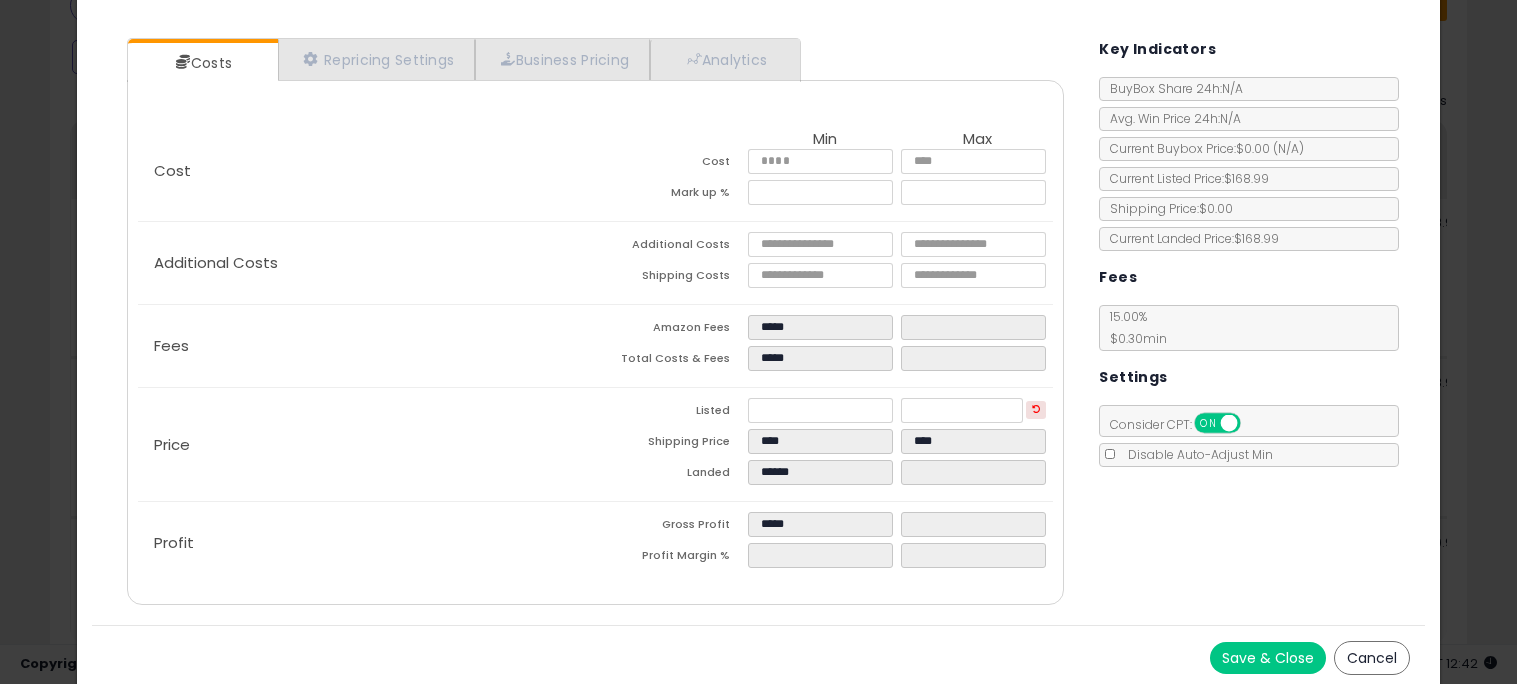 scroll, scrollTop: 157, scrollLeft: 0, axis: vertical 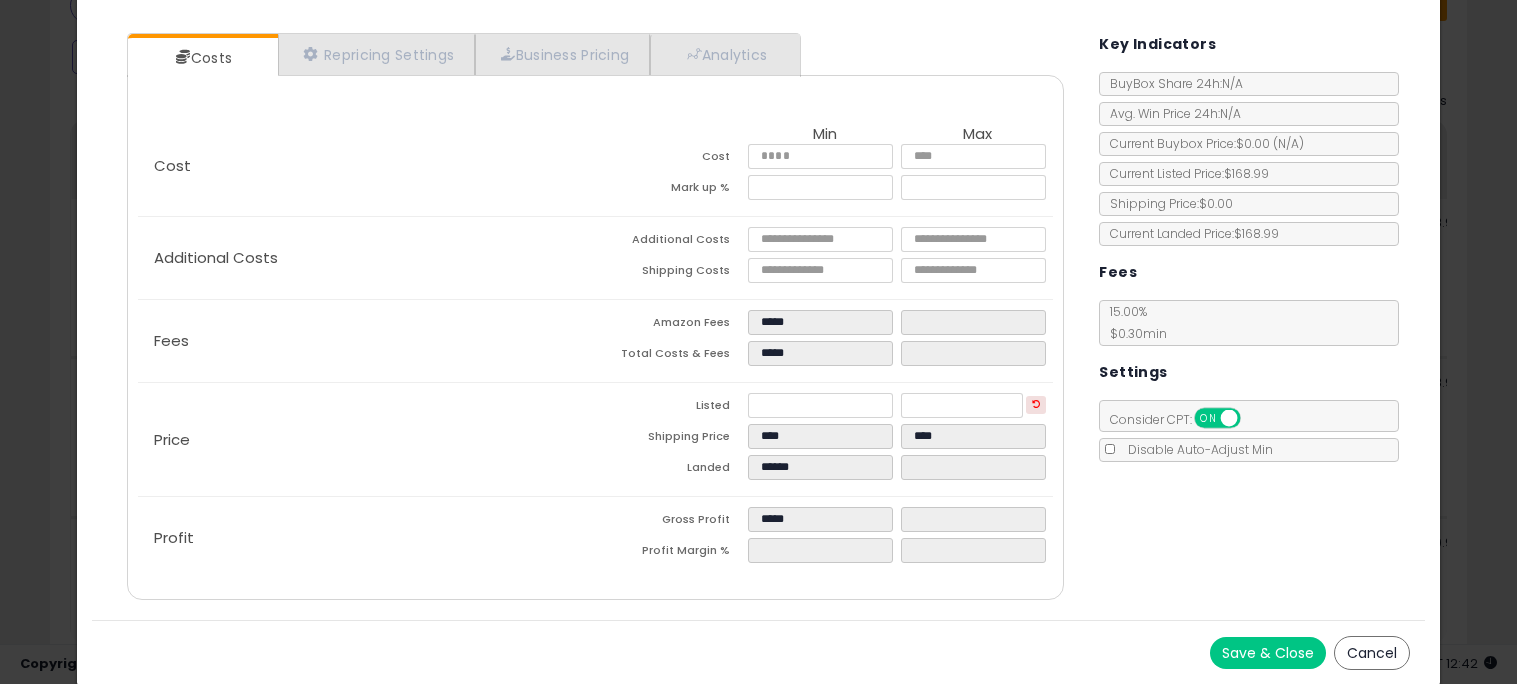 click on "Save & Close" at bounding box center (1268, 653) 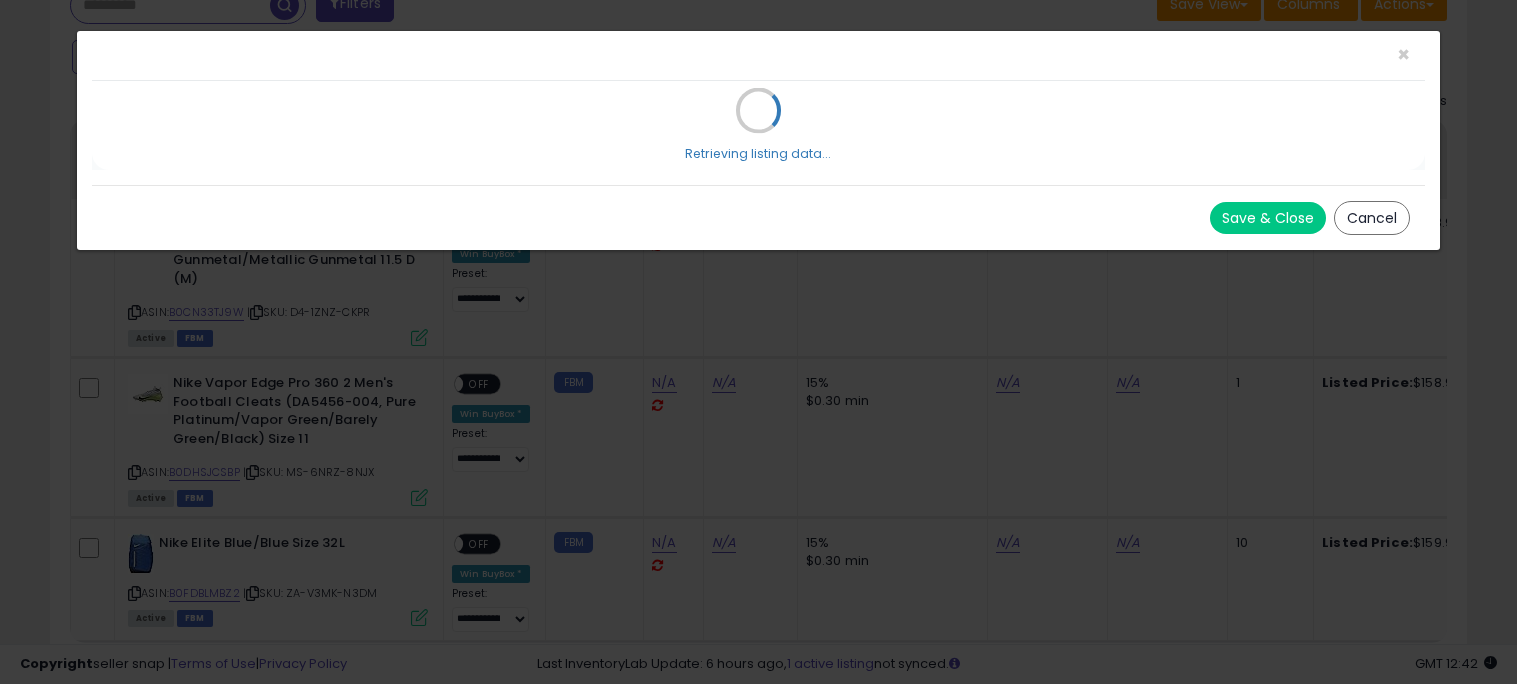scroll, scrollTop: 0, scrollLeft: 0, axis: both 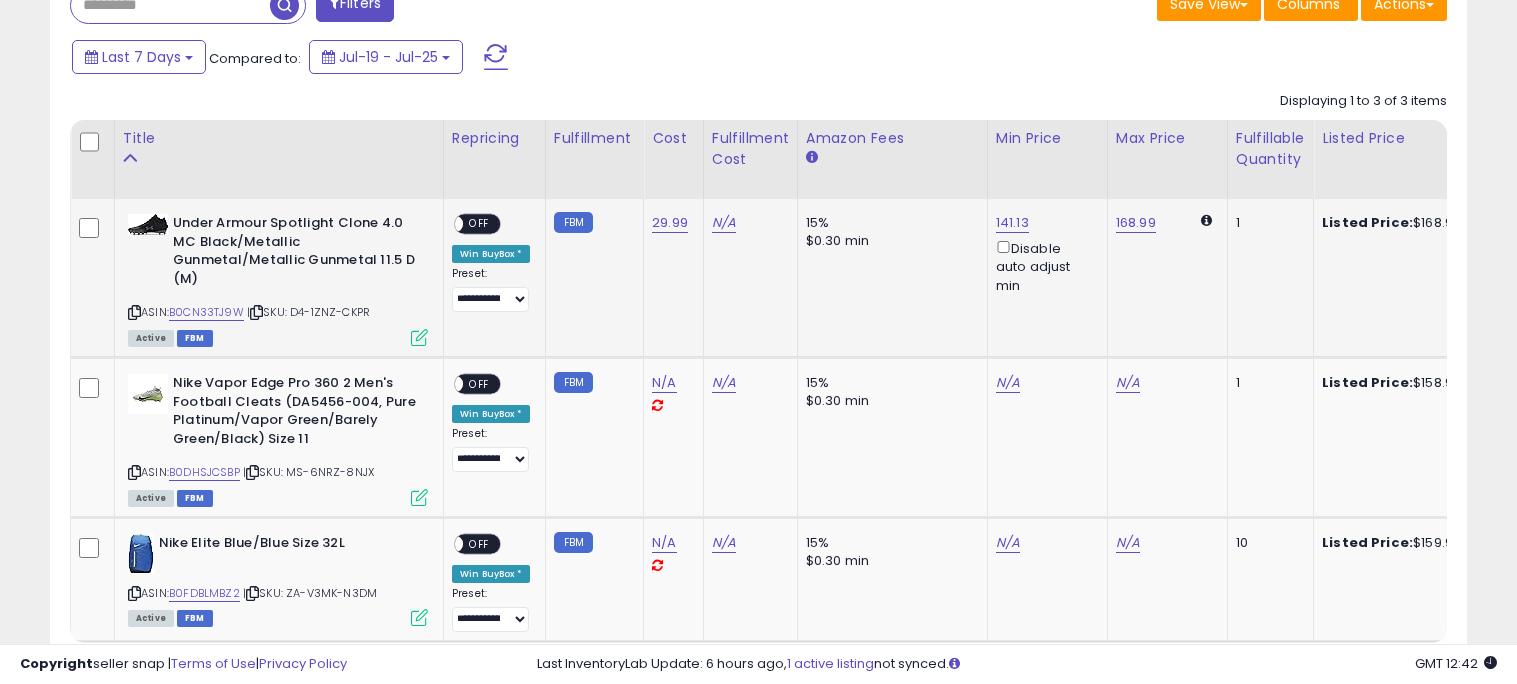 click on "OFF" at bounding box center [479, 224] 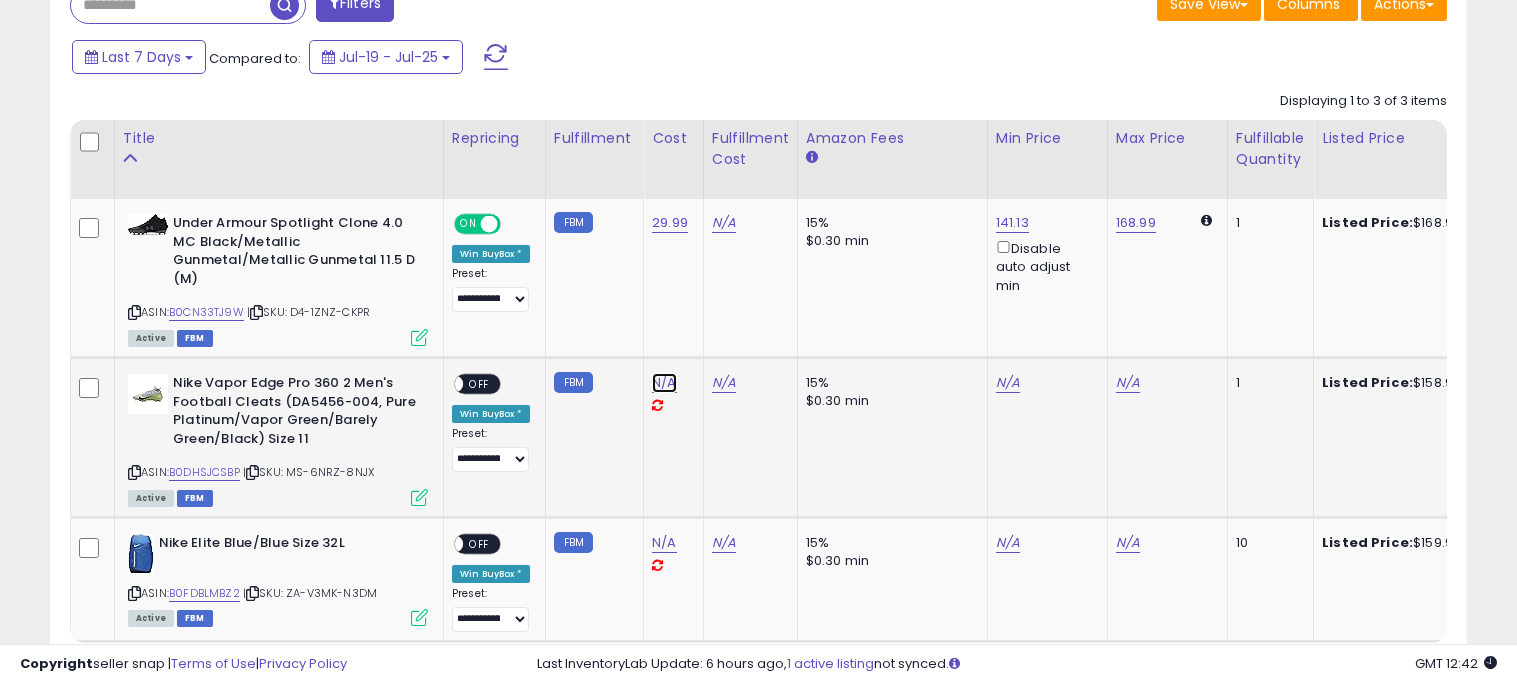 click on "N/A" at bounding box center [664, 383] 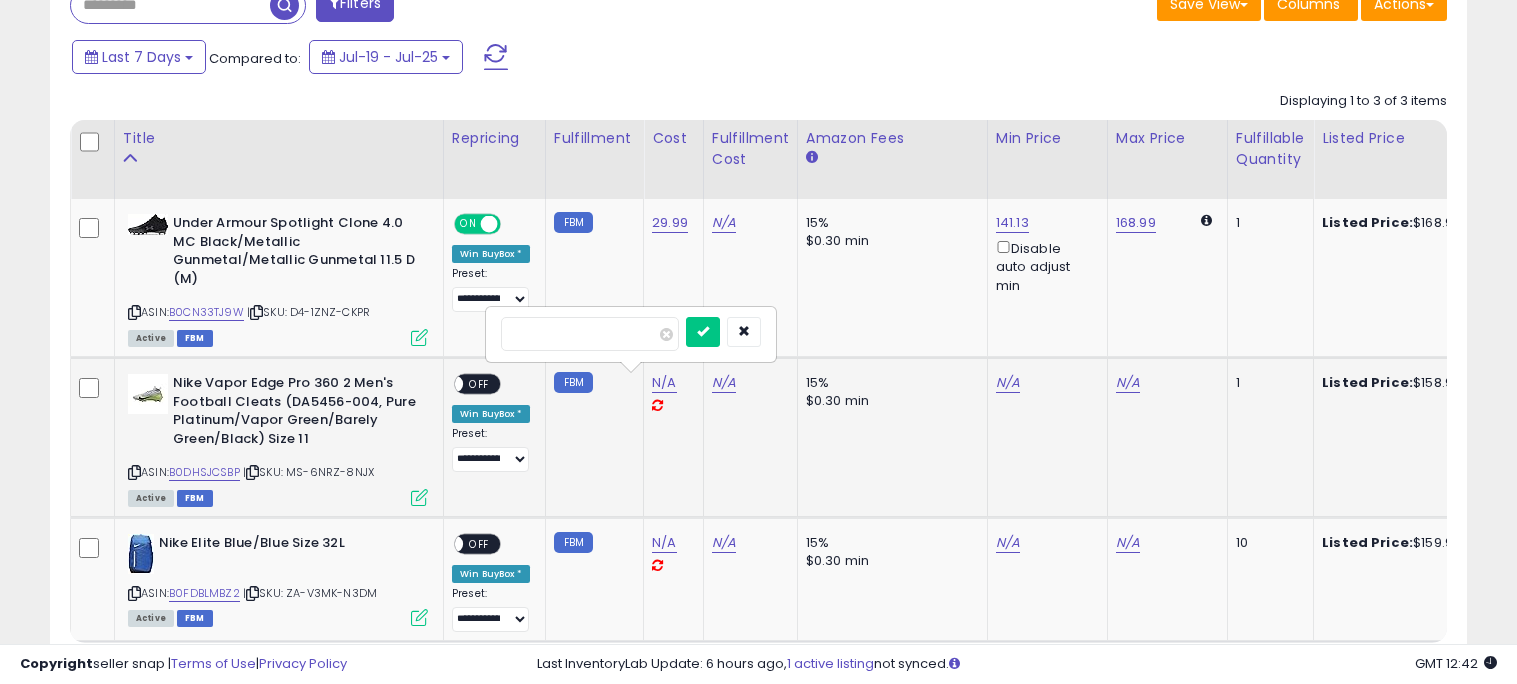 type on "*****" 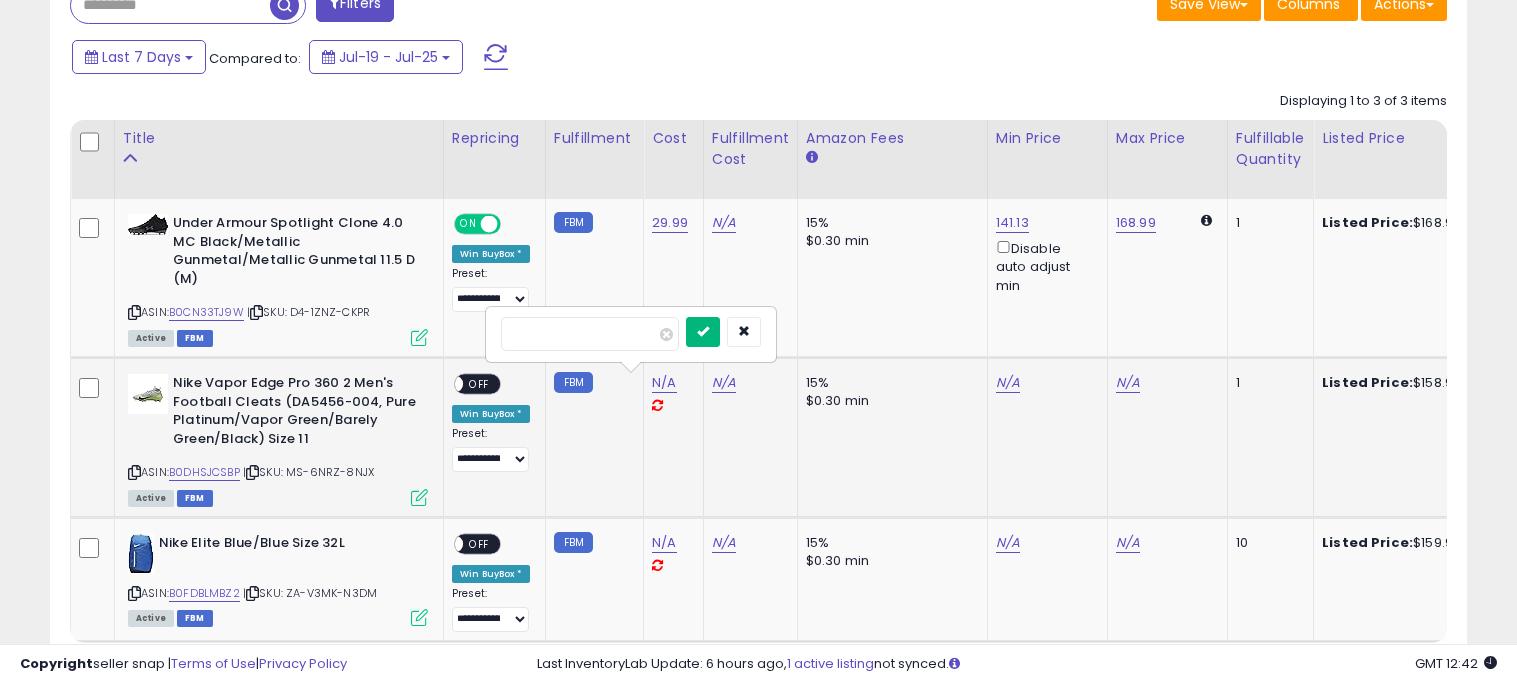 click at bounding box center [703, 332] 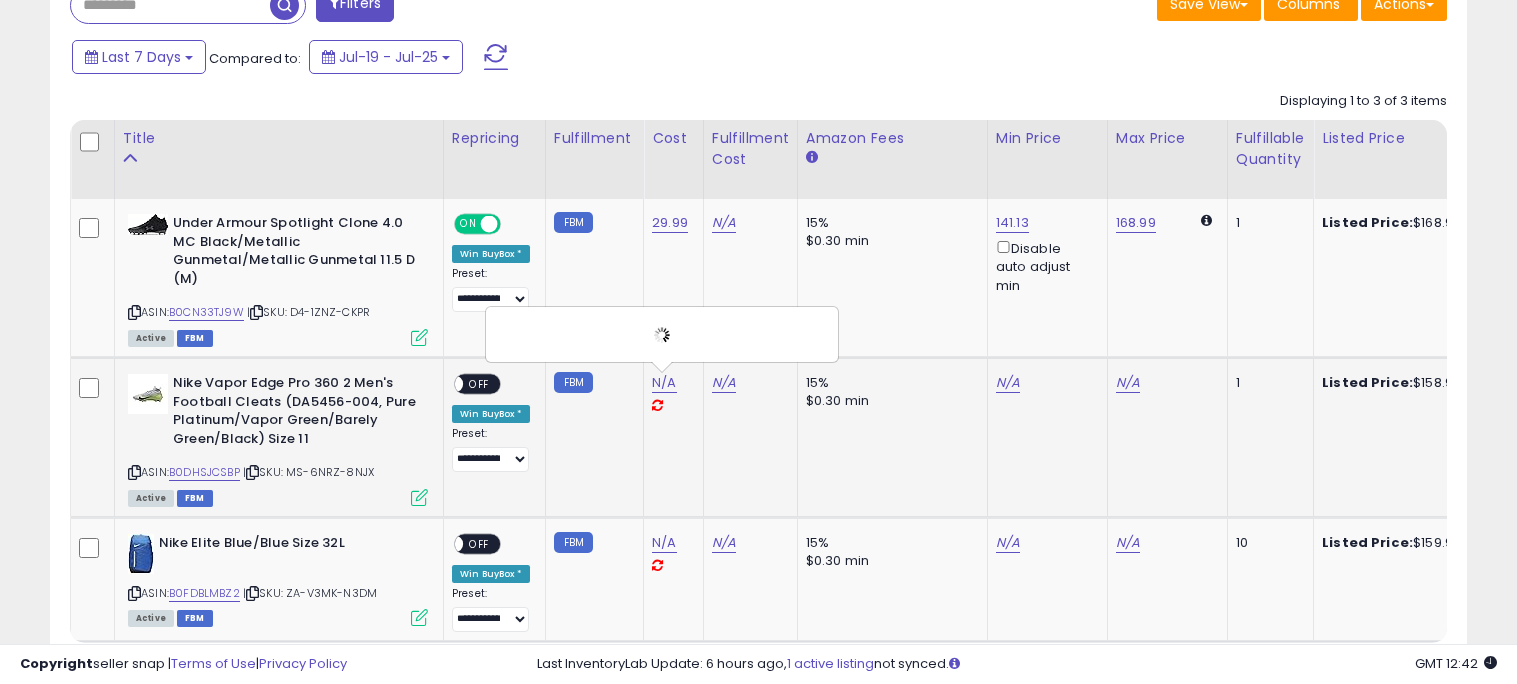 click at bounding box center [662, 334] 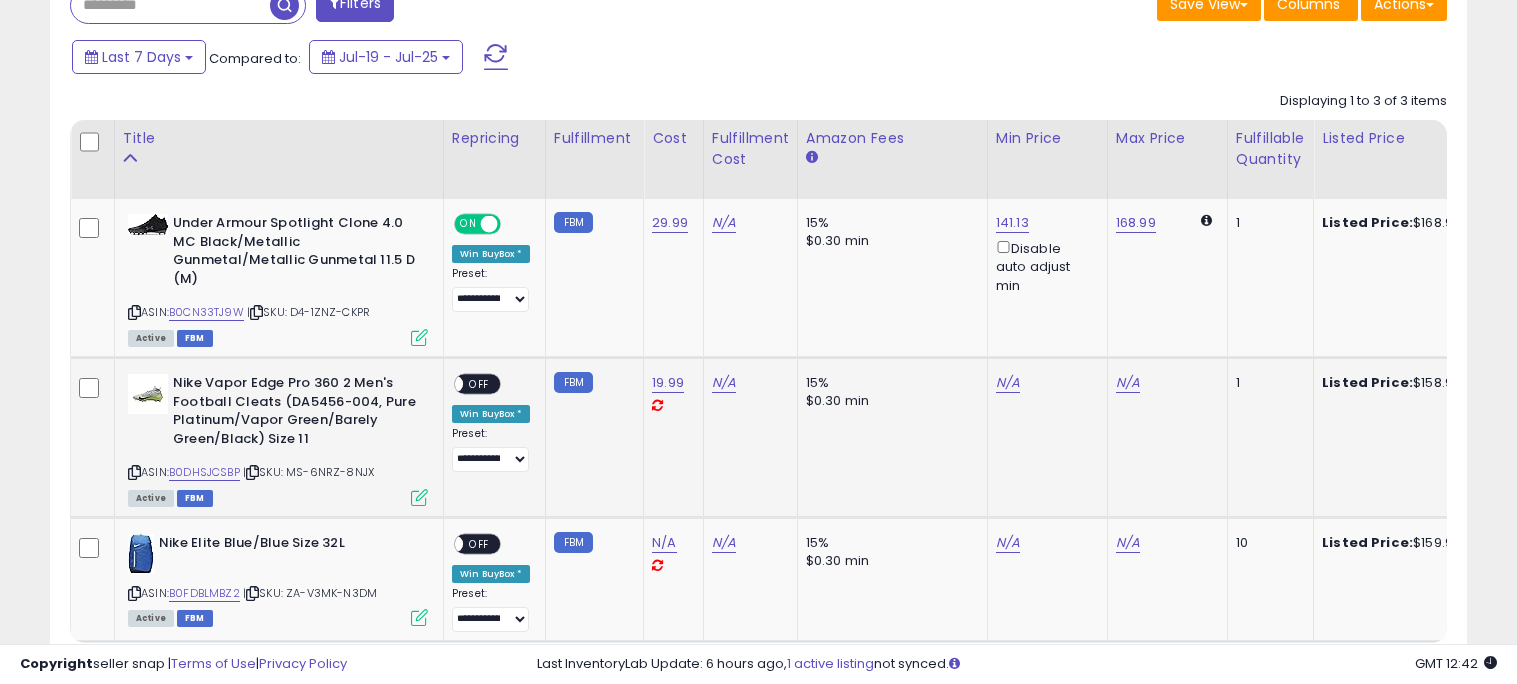 click at bounding box center [419, 497] 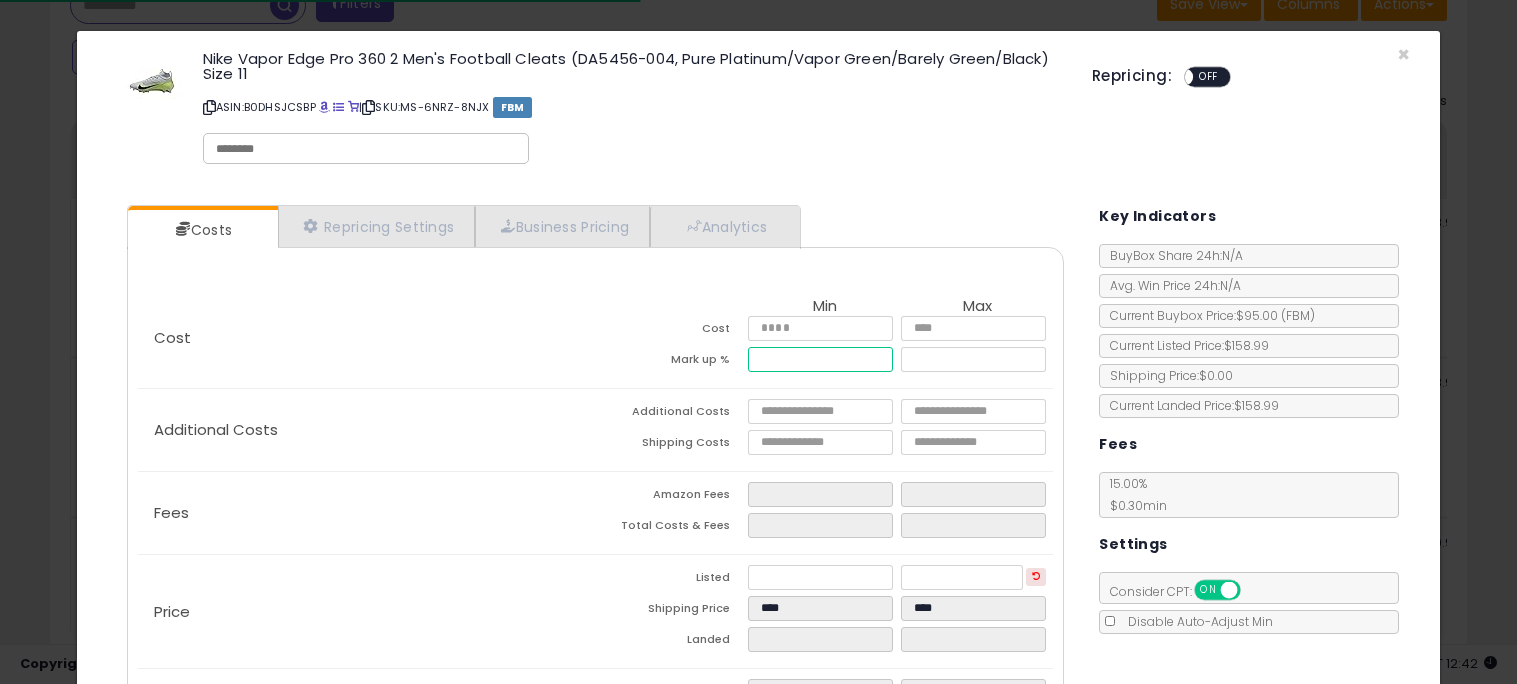 click at bounding box center [820, 359] 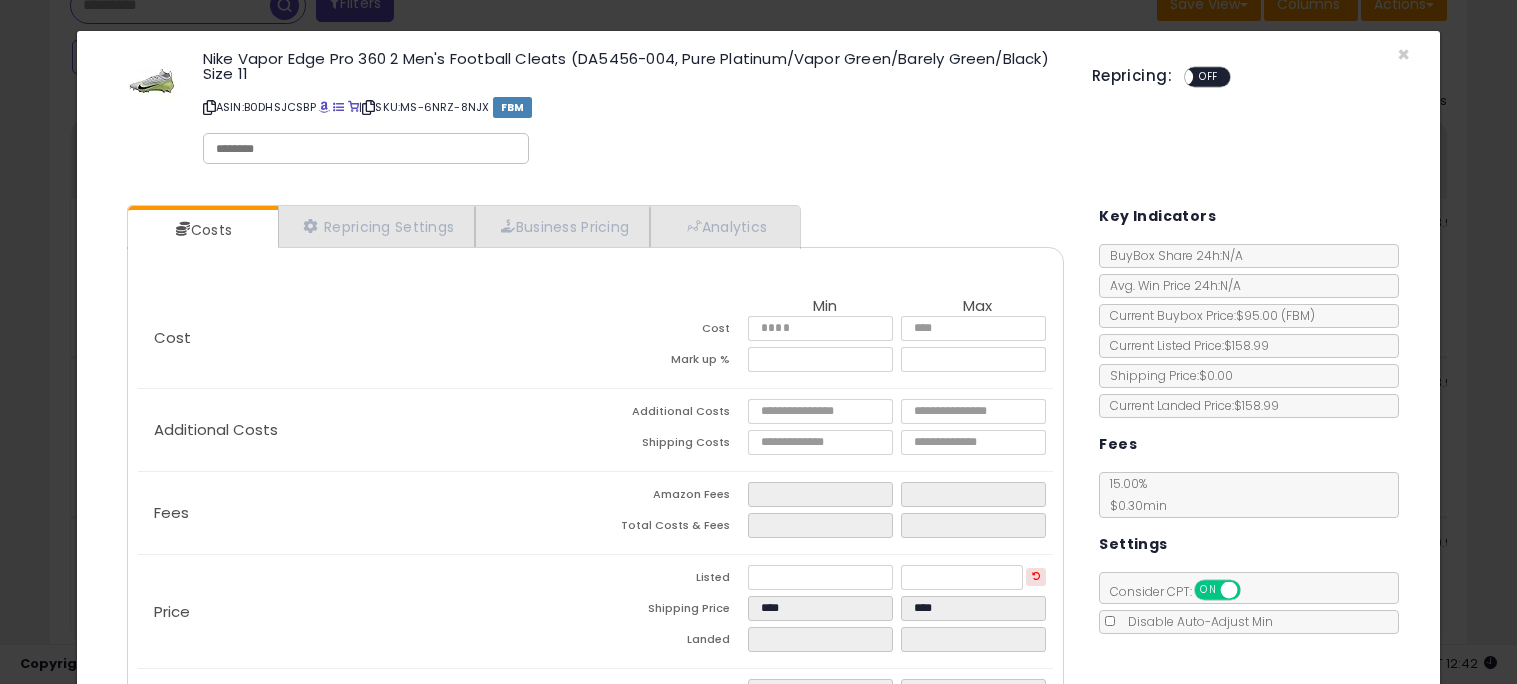 click on "Mark up %" at bounding box center (672, 362) 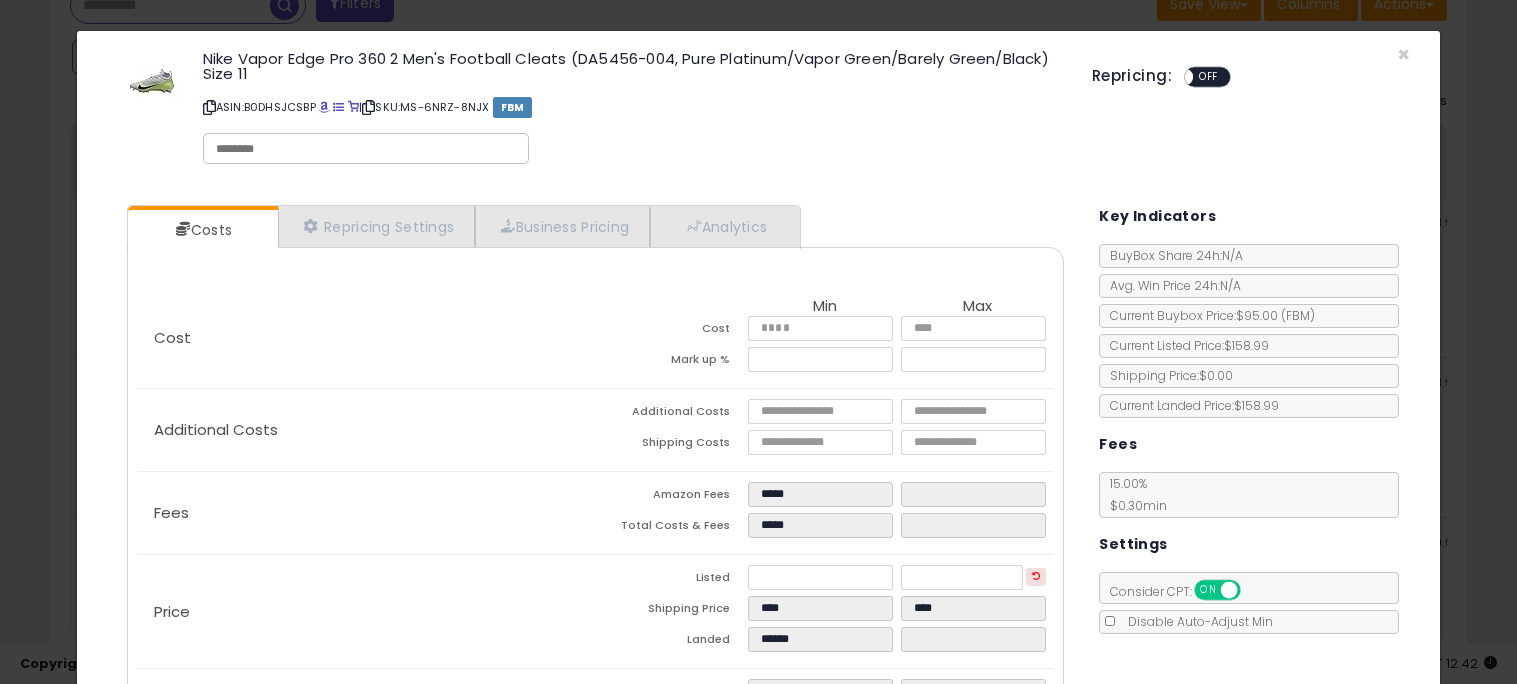 click on "Key Indicators" at bounding box center [1254, 214] 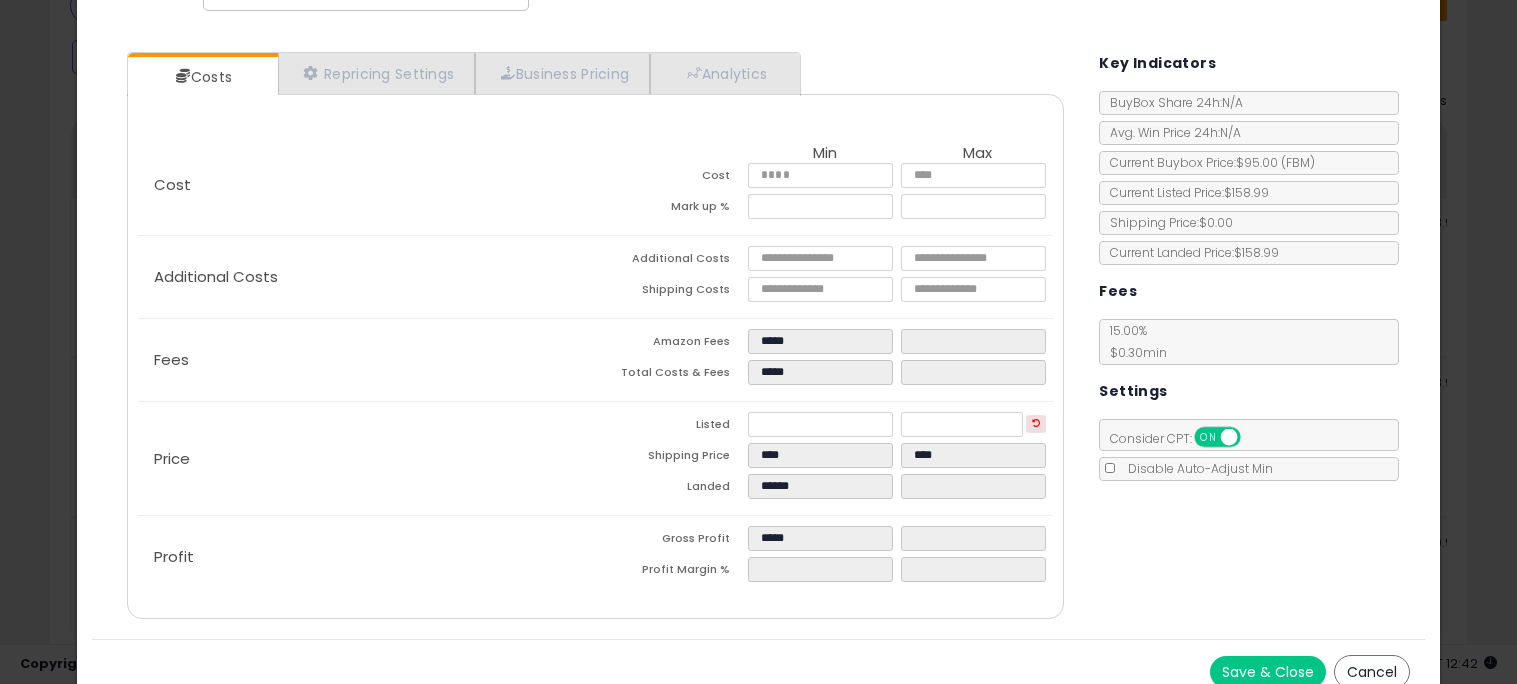 scroll, scrollTop: 173, scrollLeft: 0, axis: vertical 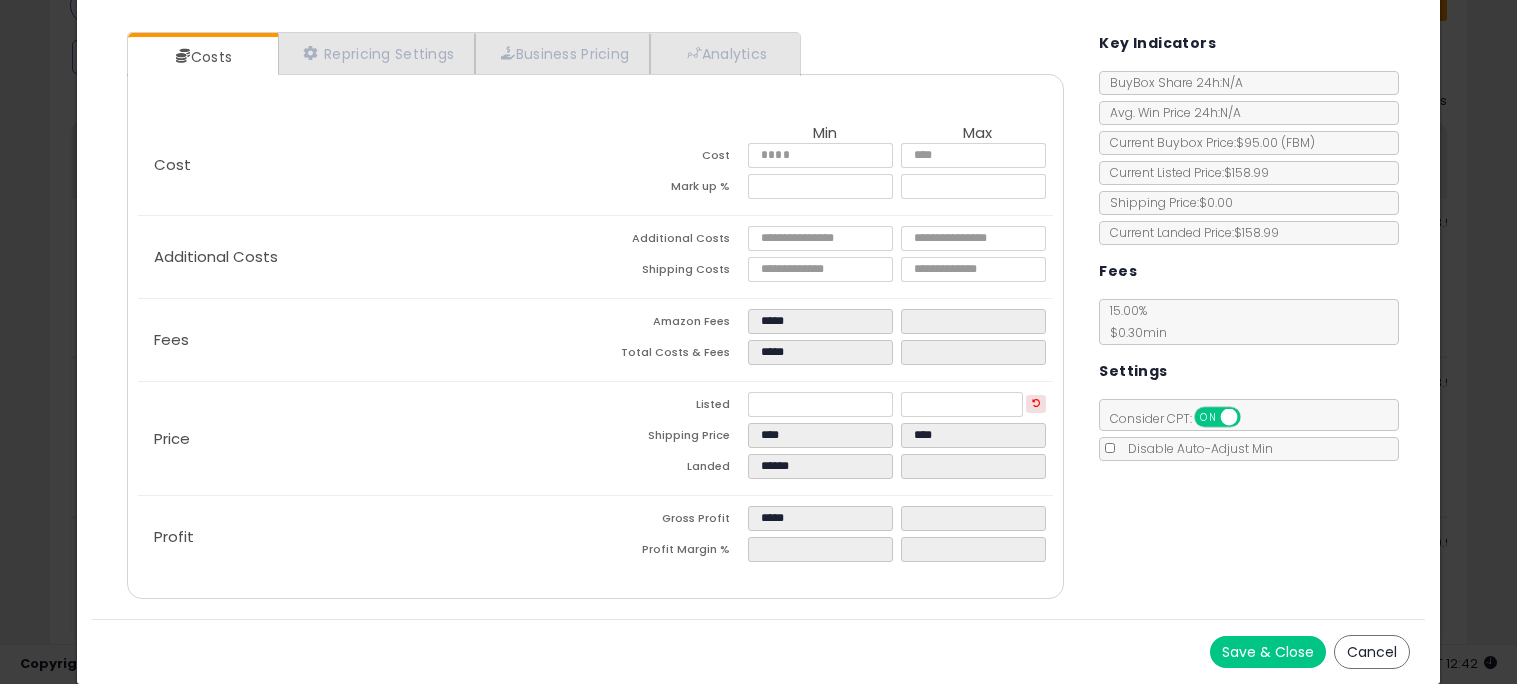 click on "Save & Close" at bounding box center [1268, 652] 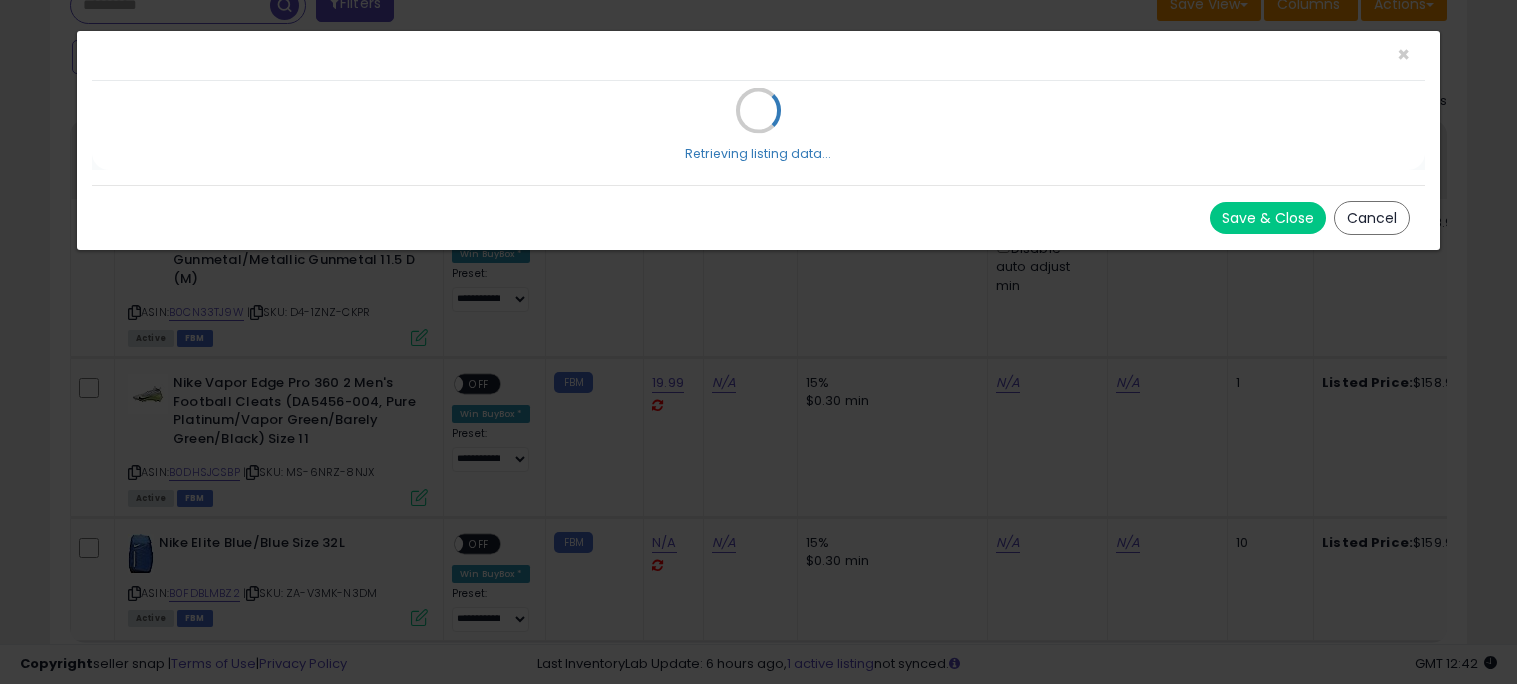 scroll, scrollTop: 0, scrollLeft: 0, axis: both 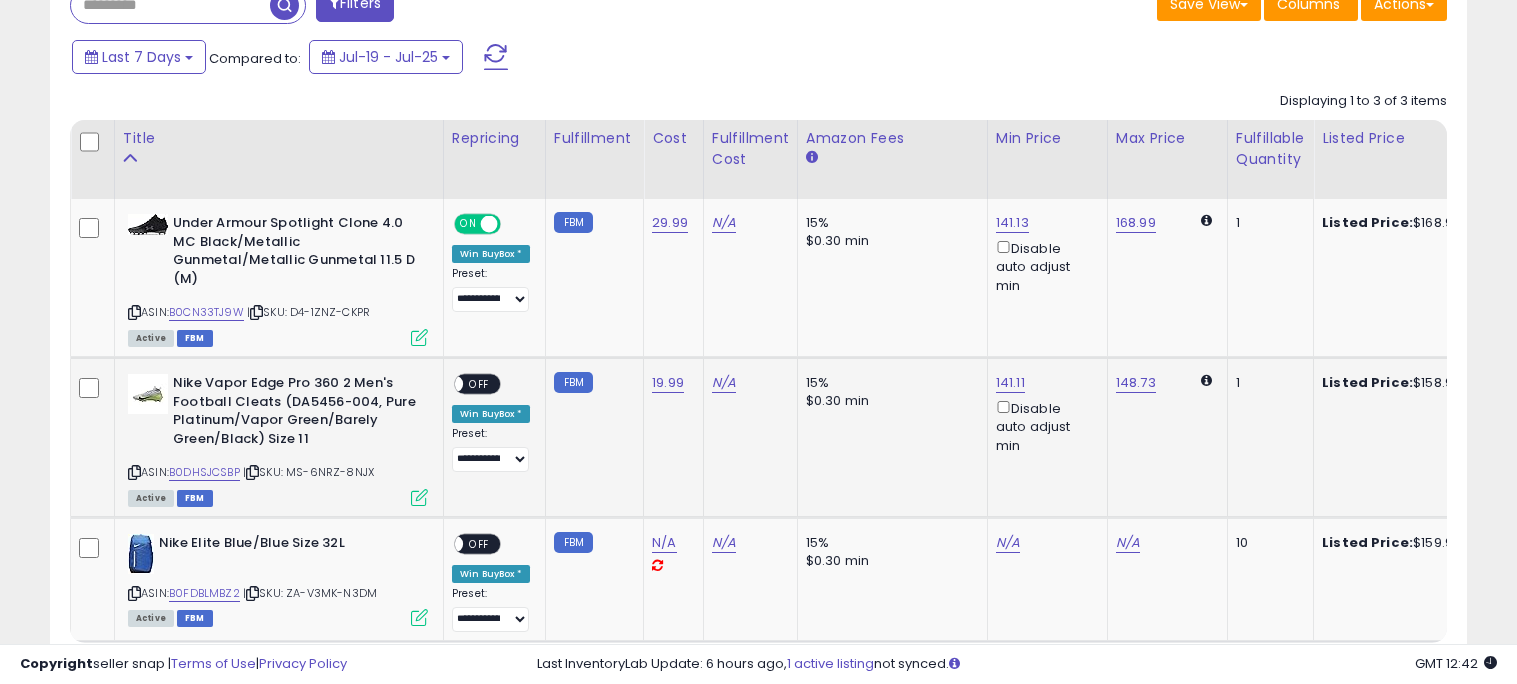 click on "OFF" at bounding box center (479, 384) 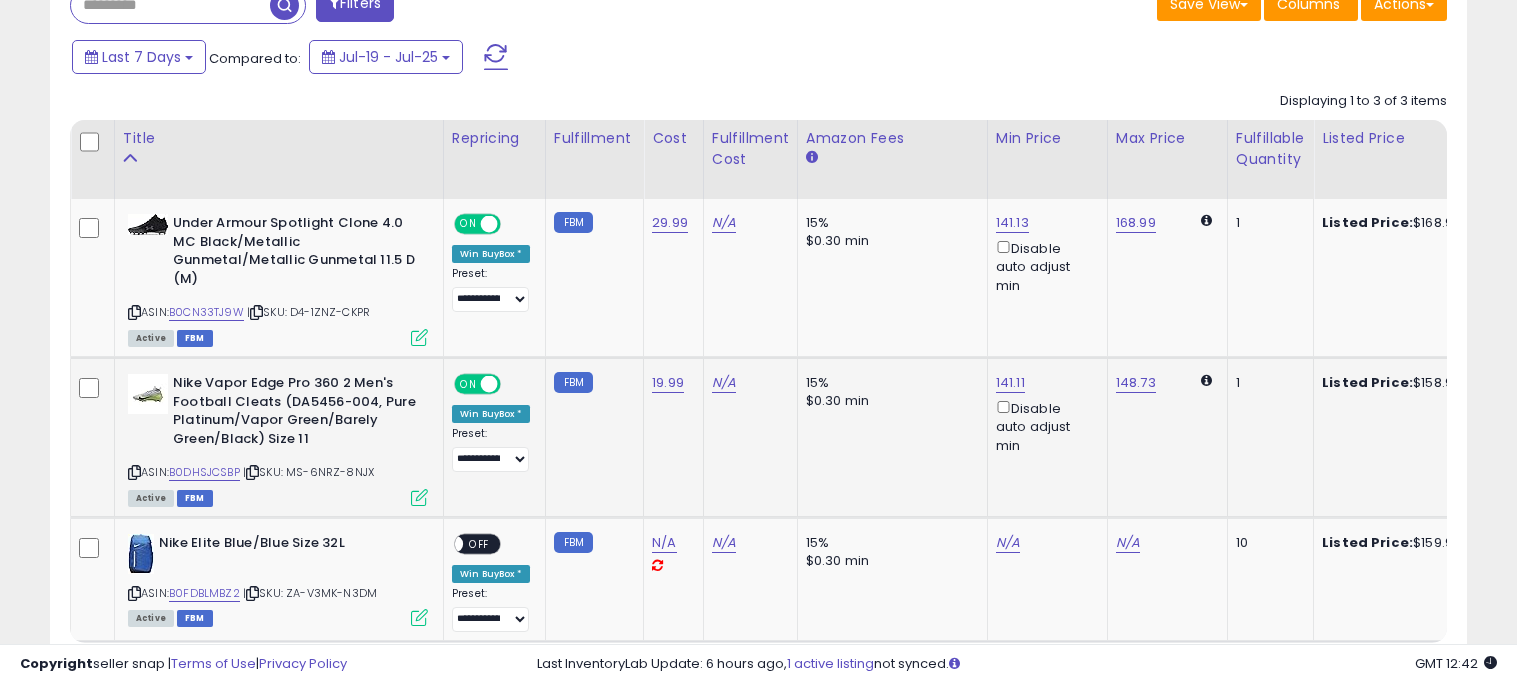 click on "N/A" 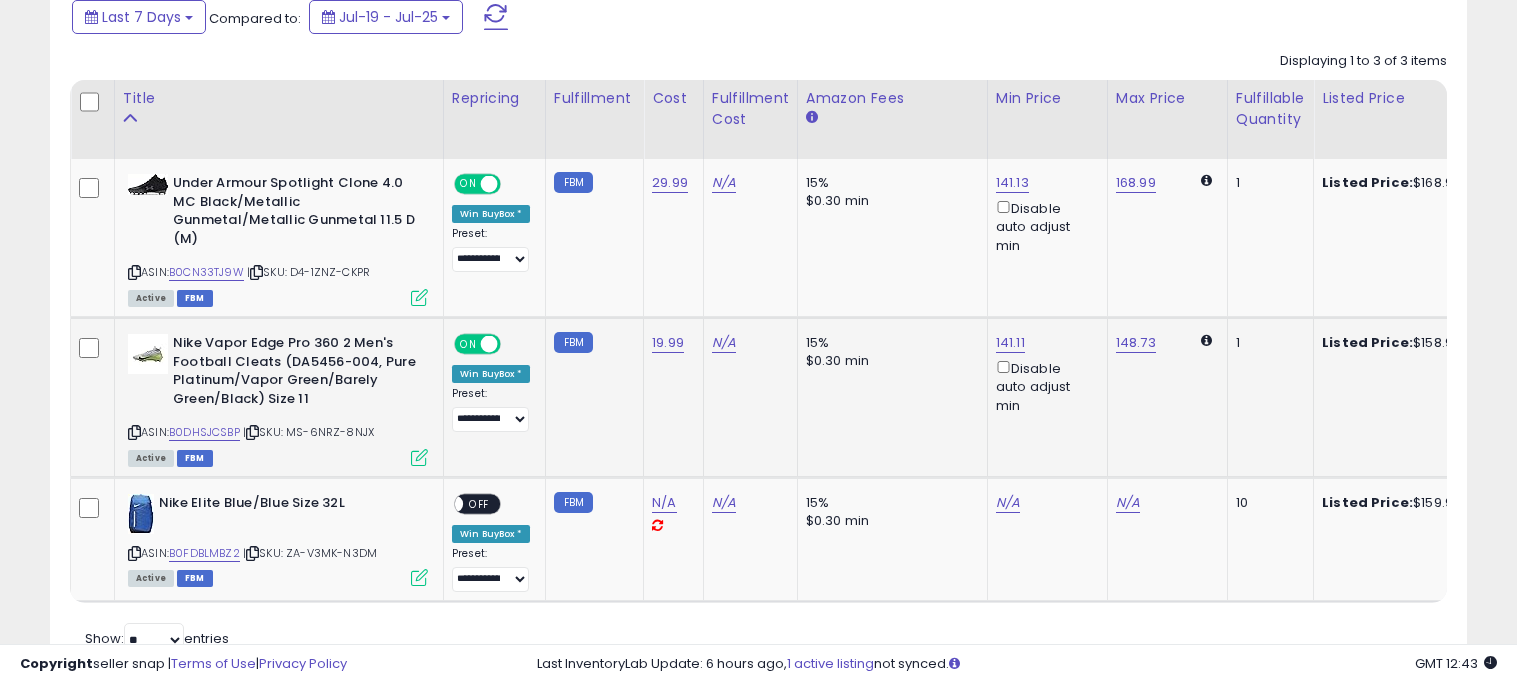 scroll, scrollTop: 1012, scrollLeft: 0, axis: vertical 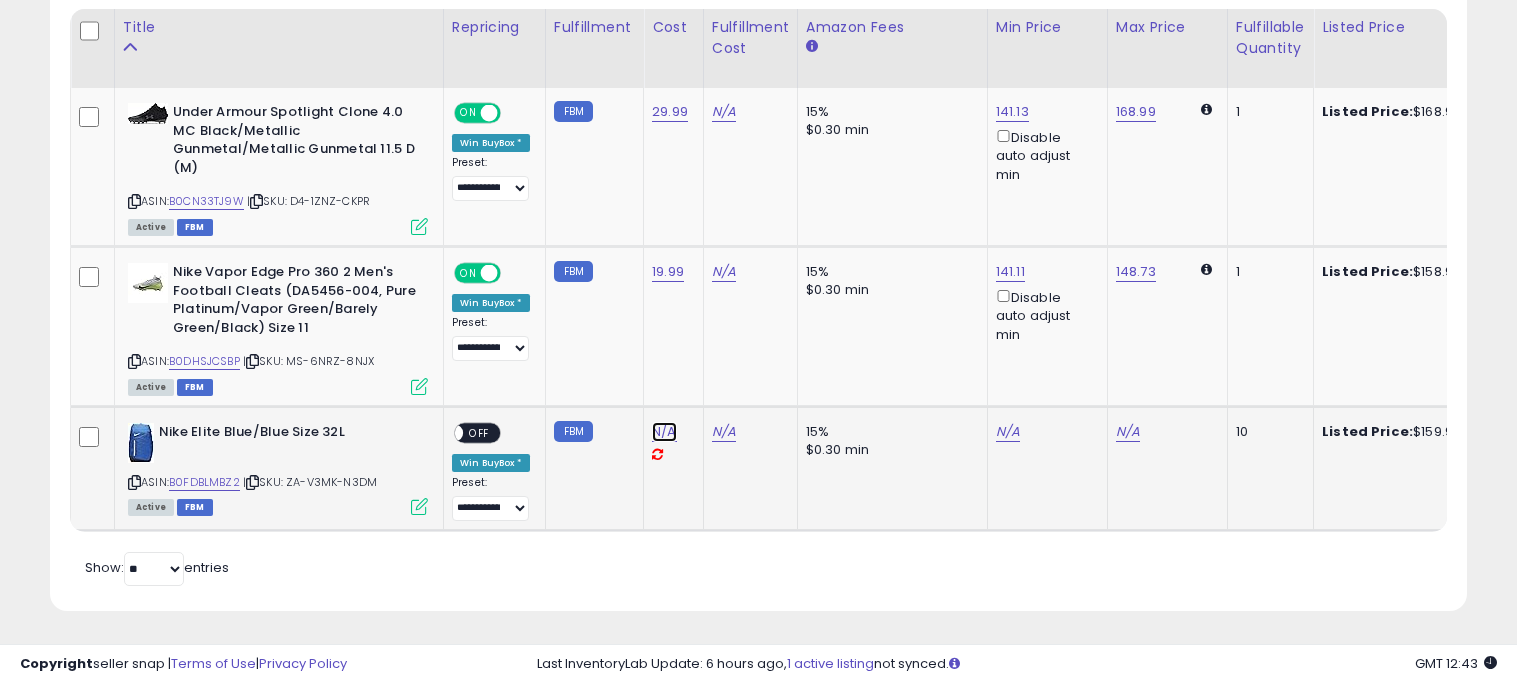 click on "N/A" at bounding box center [664, 432] 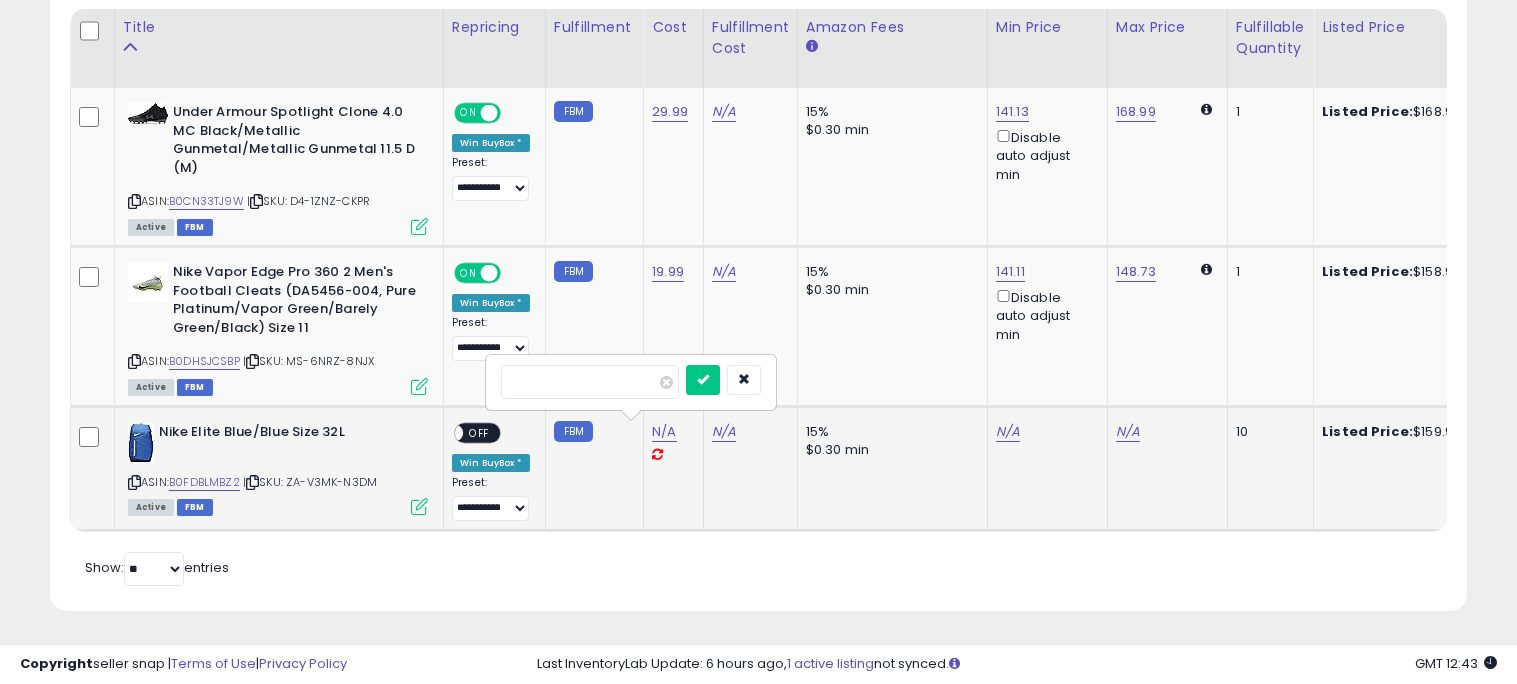 type on "*****" 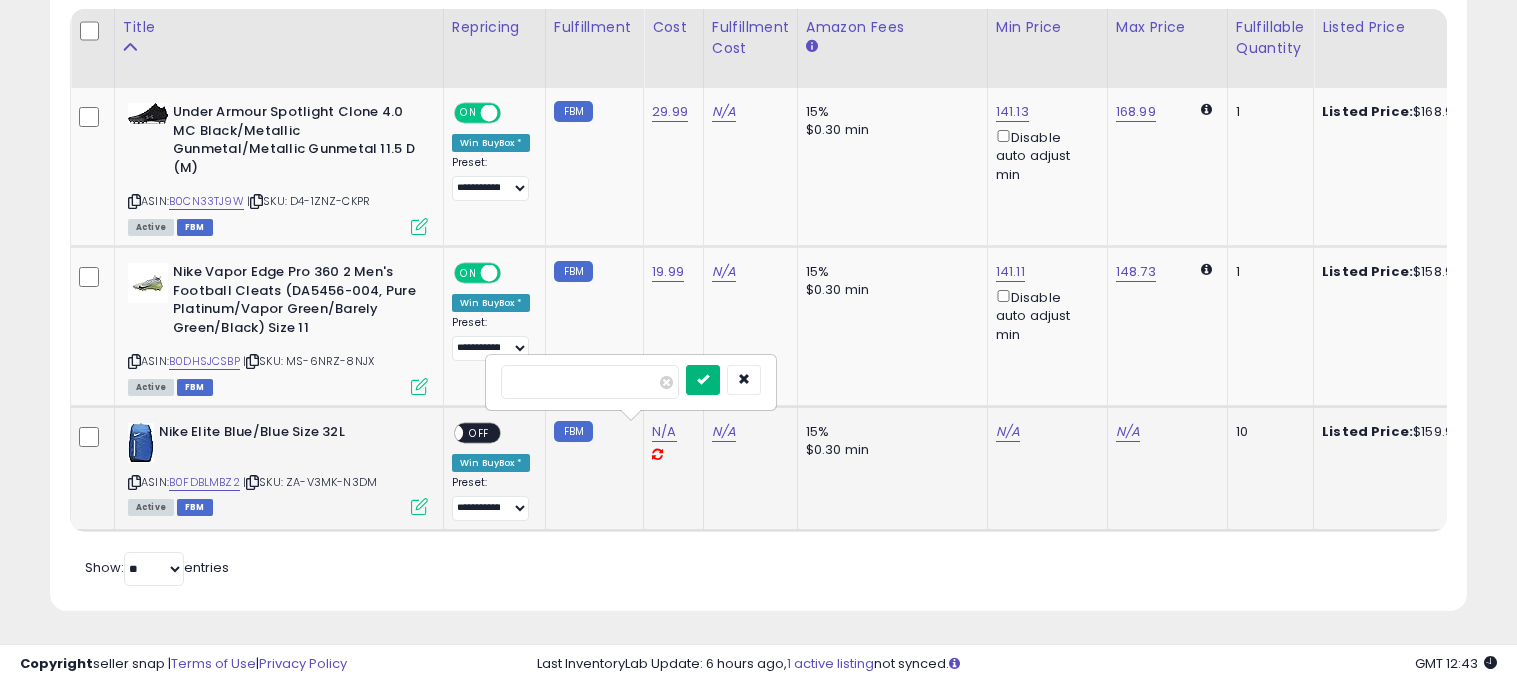 click at bounding box center (703, 380) 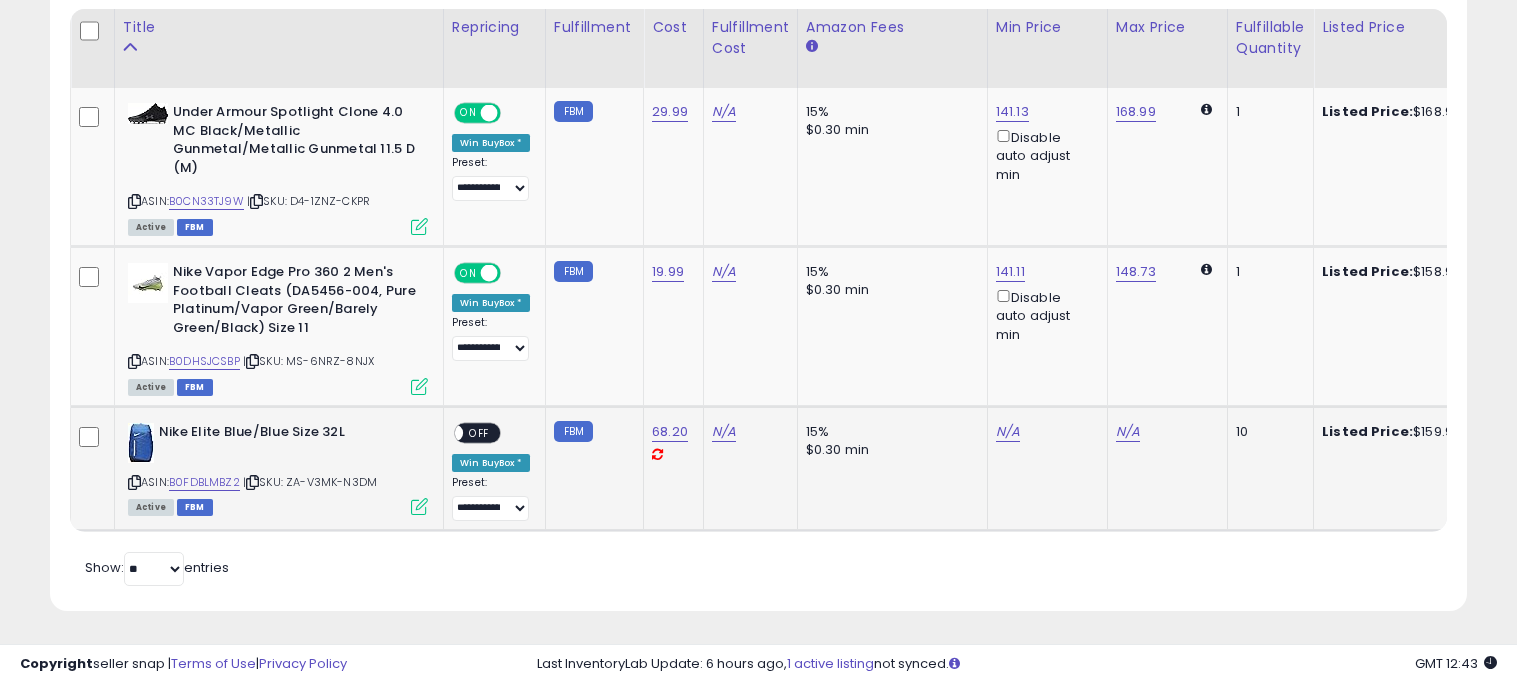 click on "Nike Elite Blue/Blue Size 32L" 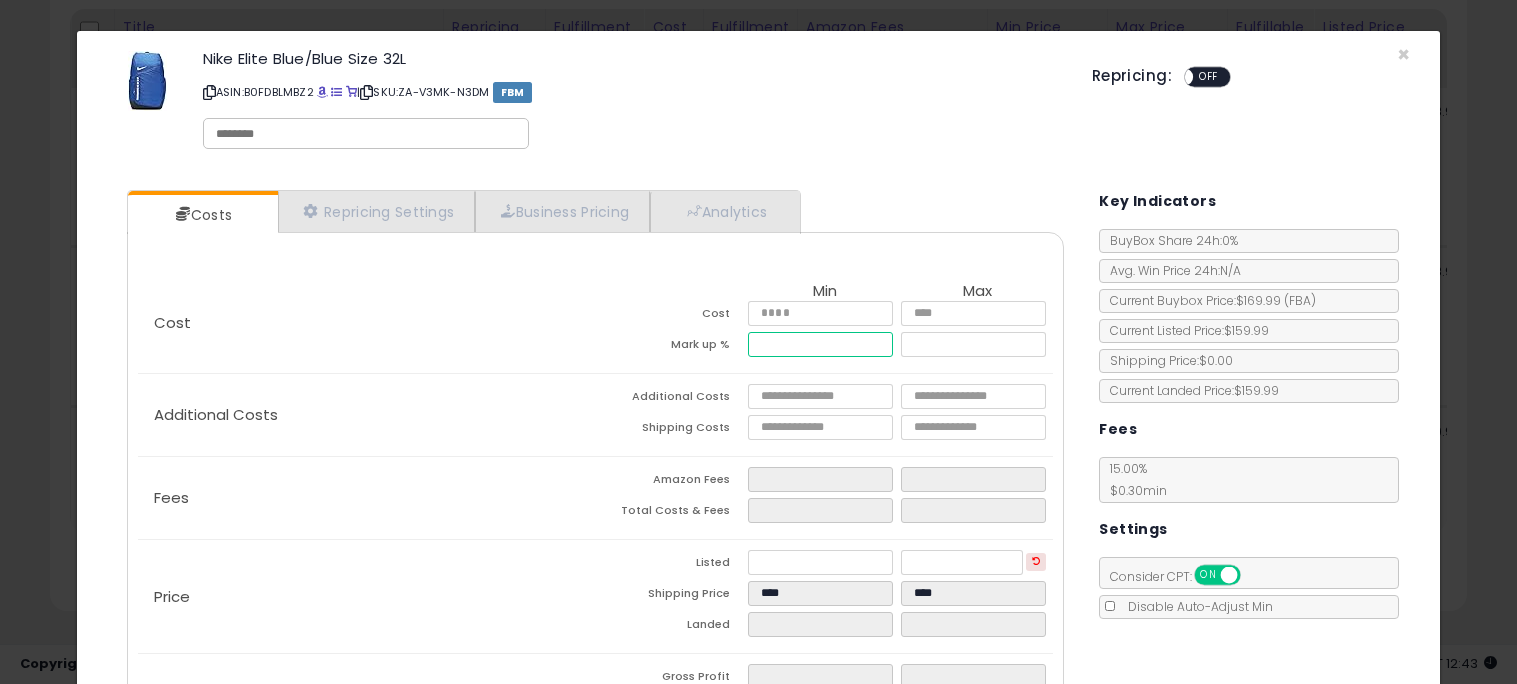 click at bounding box center [820, 344] 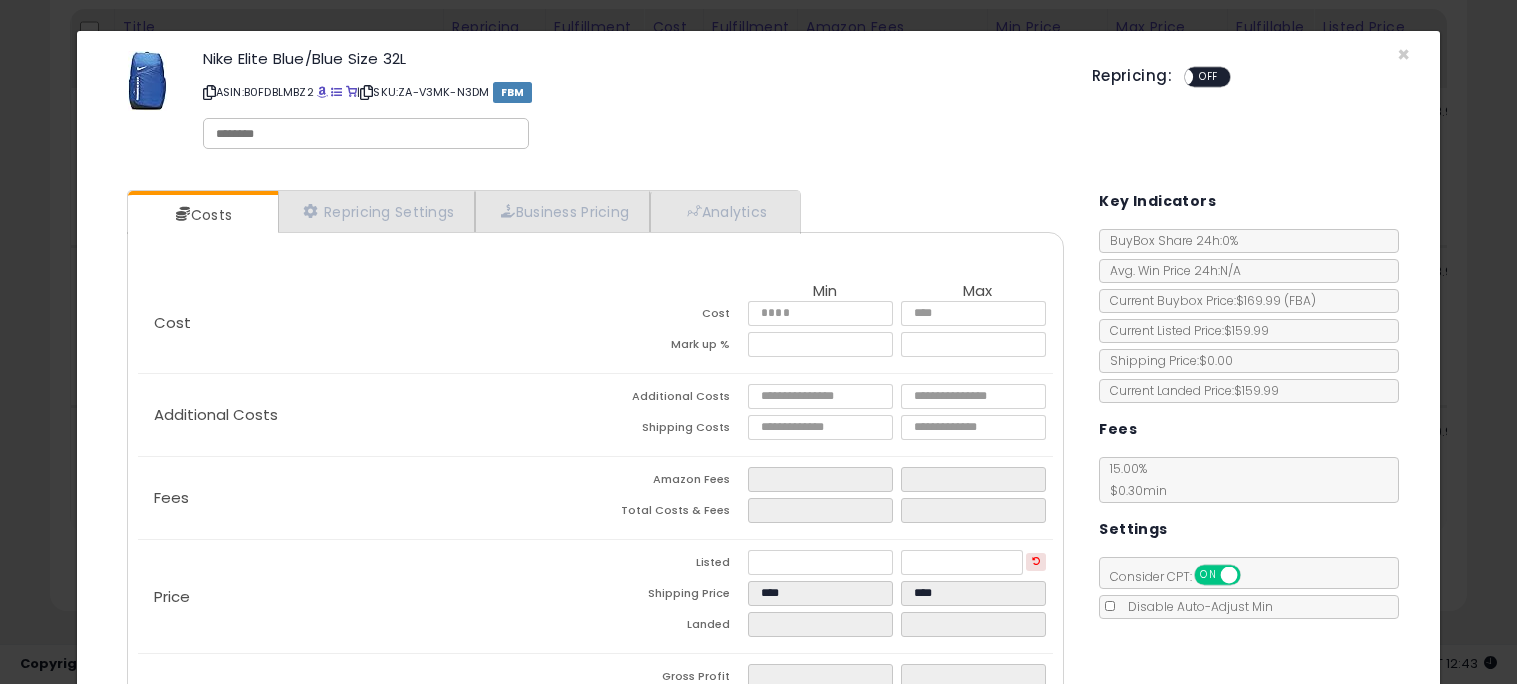 click on "Fees
Amazon Fees
Total Costs & Fees" 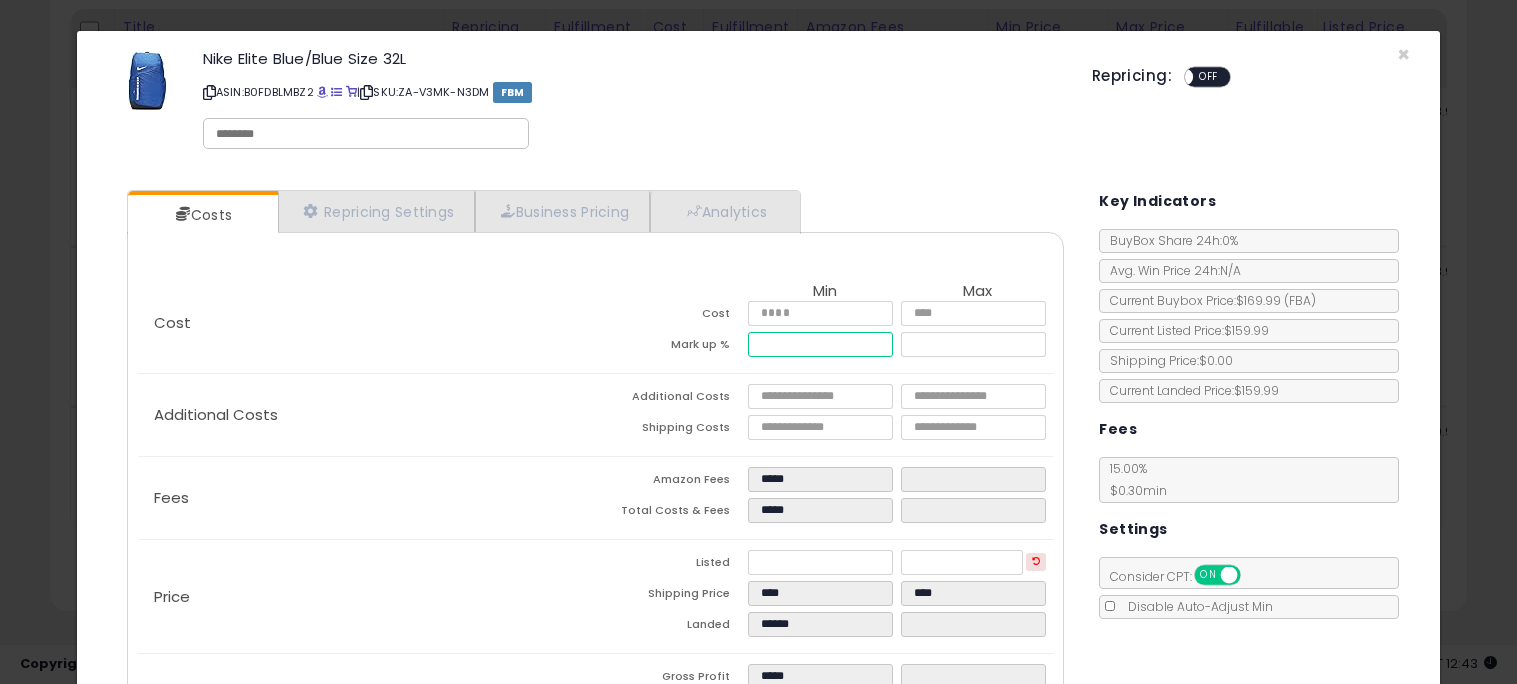 click on "******" at bounding box center [820, 344] 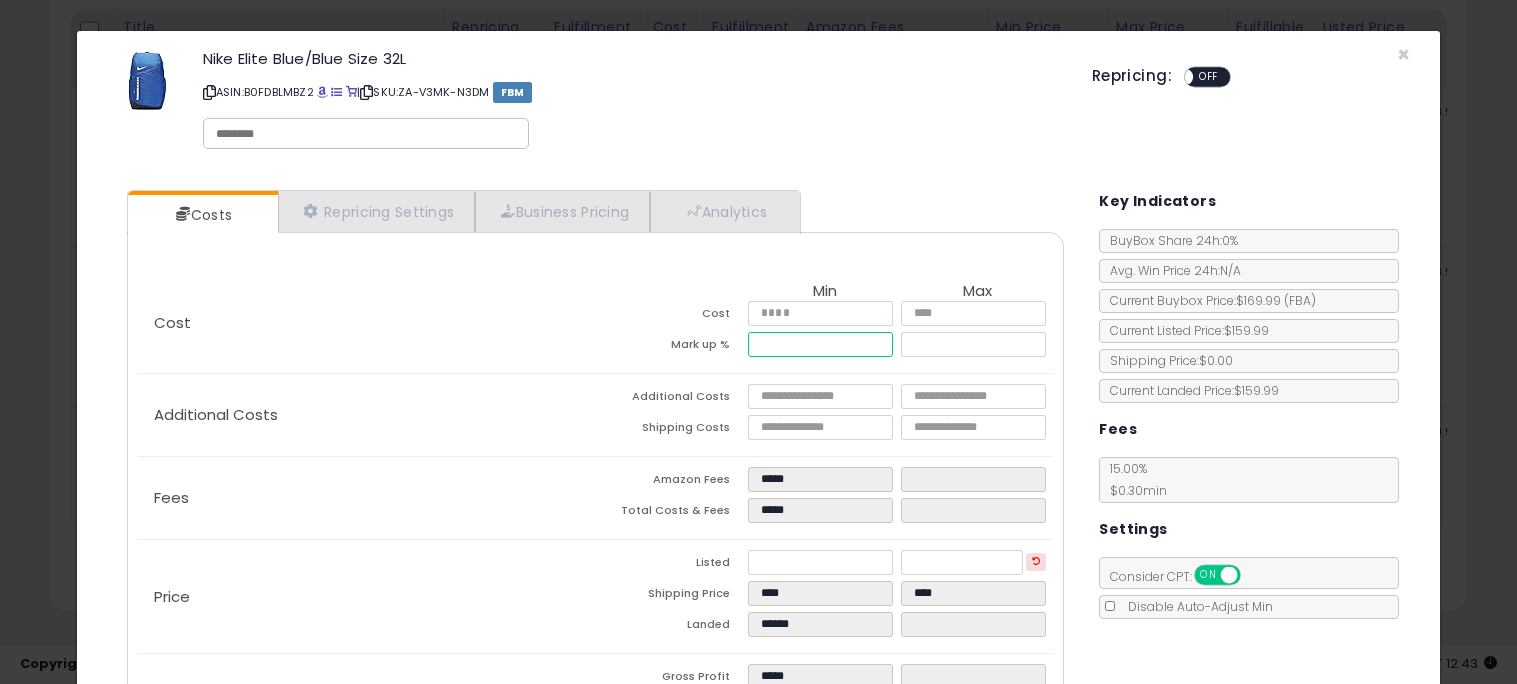 click on "******" at bounding box center (820, 344) 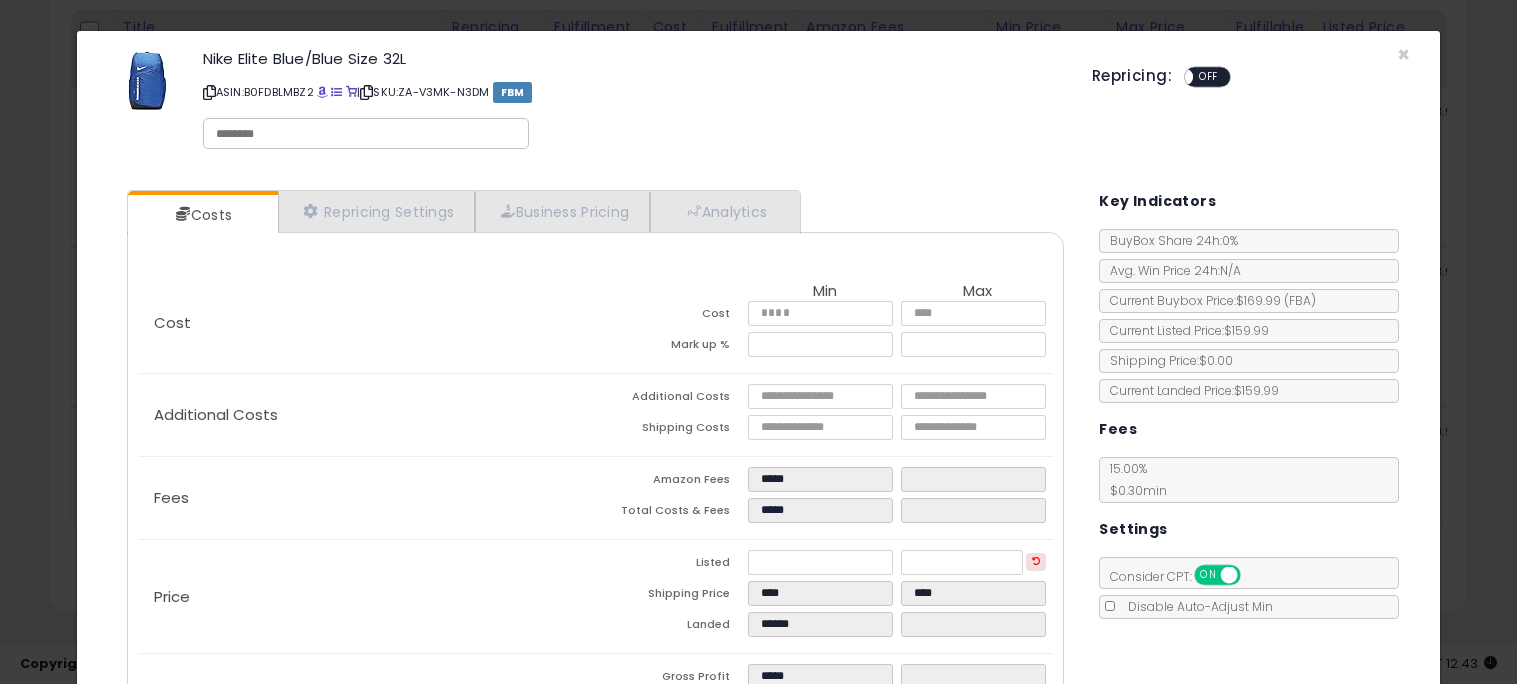 click on "Mark up %" at bounding box center (672, 347) 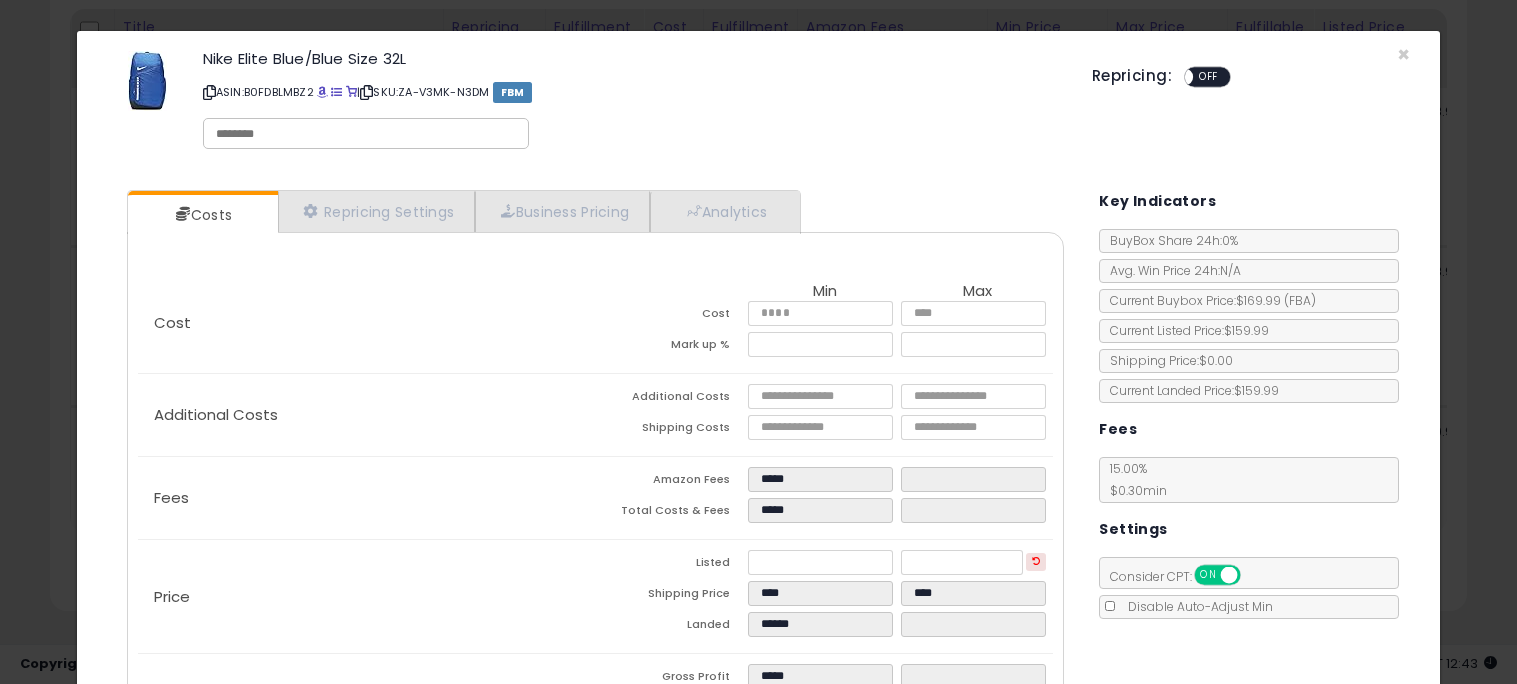 type on "*****" 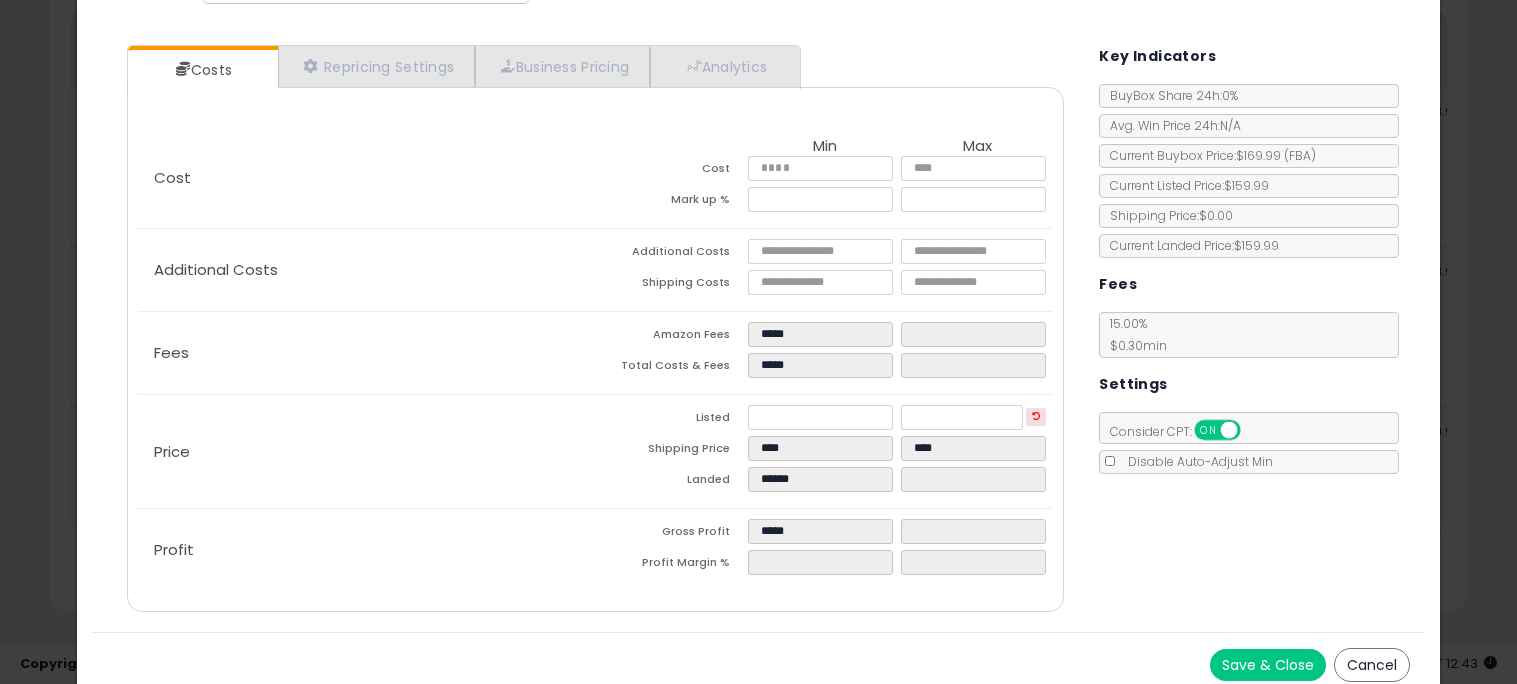 scroll, scrollTop: 157, scrollLeft: 0, axis: vertical 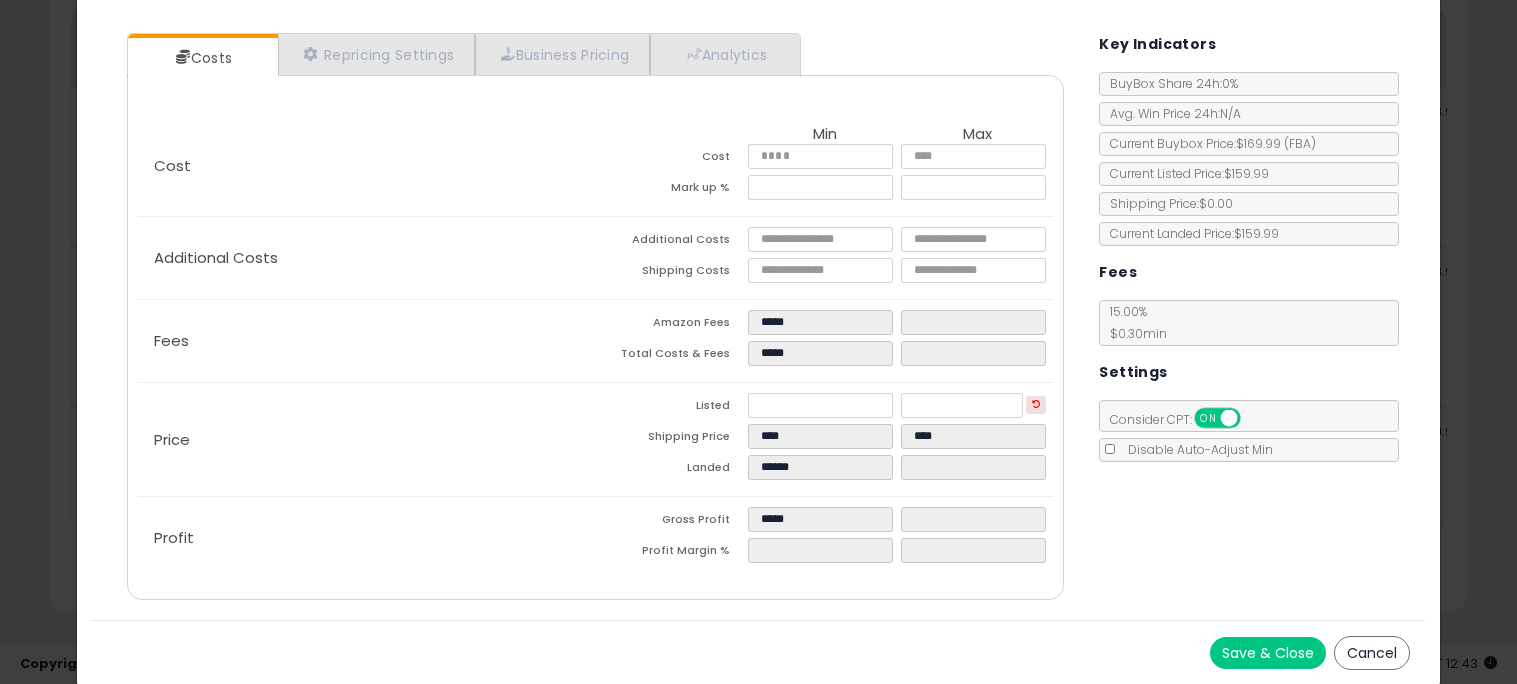 click on "Save & Close" at bounding box center (1268, 653) 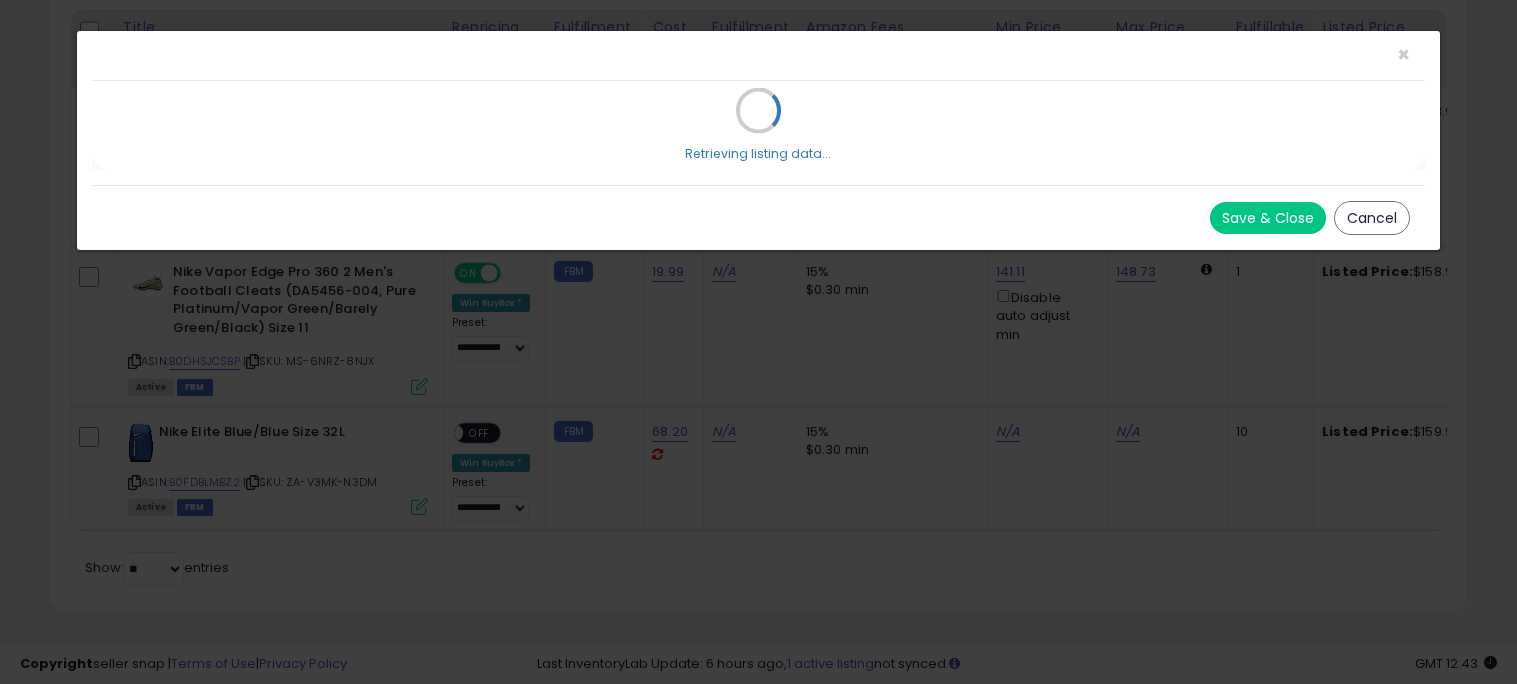 scroll, scrollTop: 0, scrollLeft: 0, axis: both 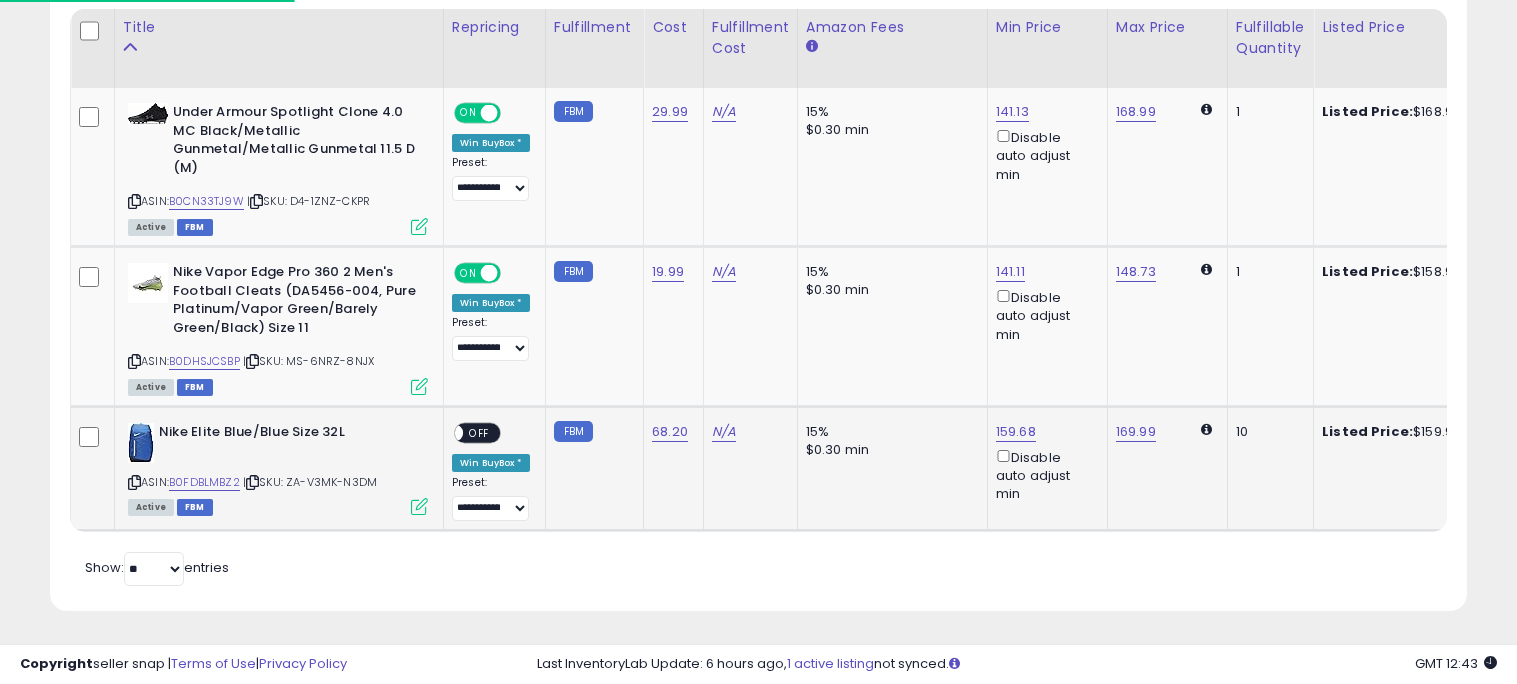 click on "OFF" at bounding box center [479, 432] 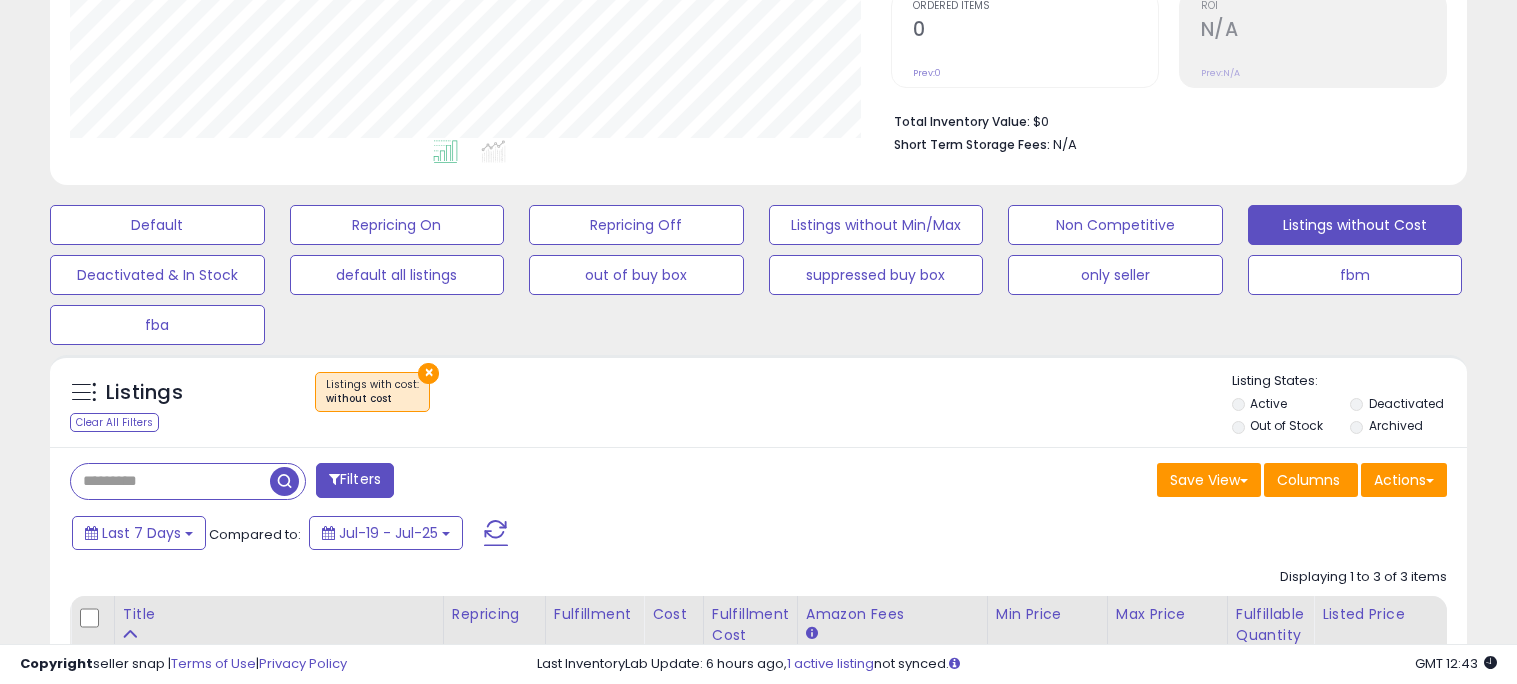 scroll, scrollTop: 444, scrollLeft: 0, axis: vertical 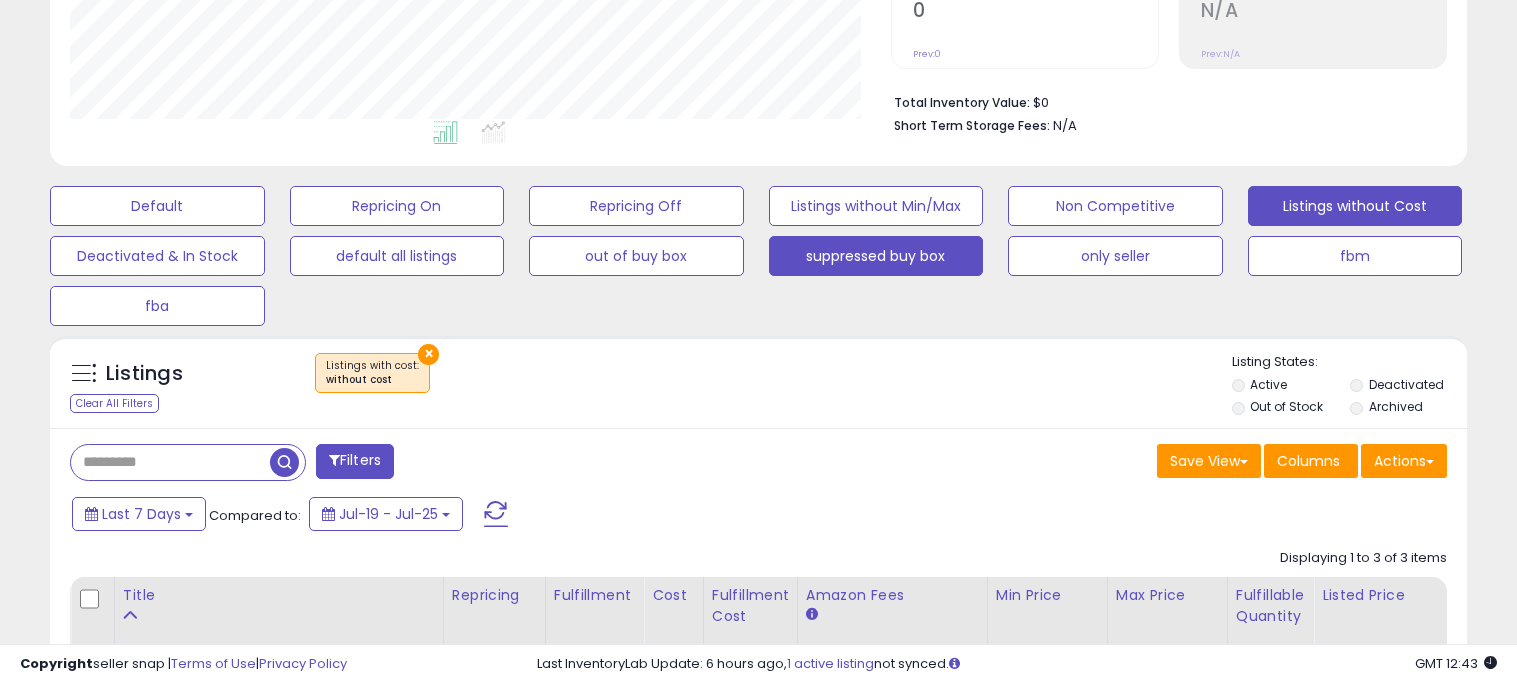 click on "suppressed buy box" at bounding box center (157, 206) 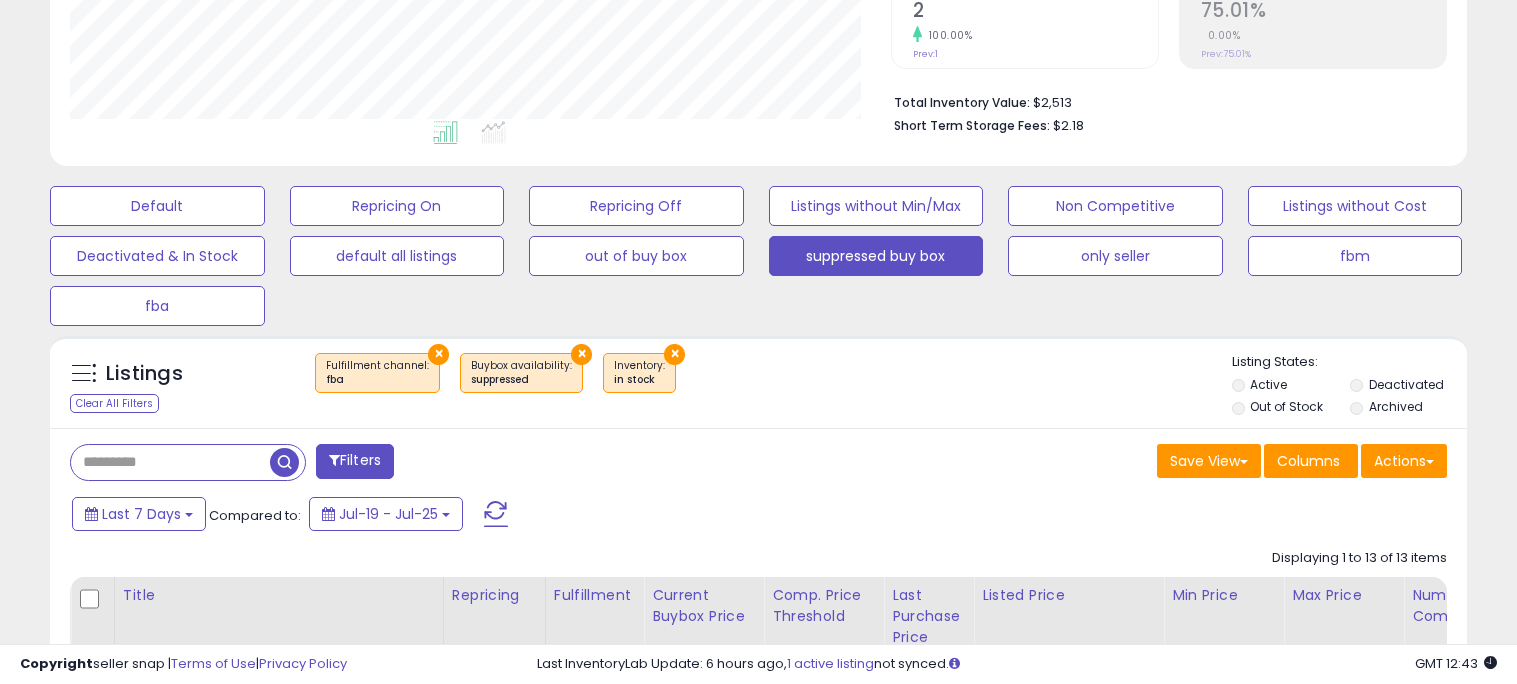 scroll, scrollTop: 999589, scrollLeft: 999178, axis: both 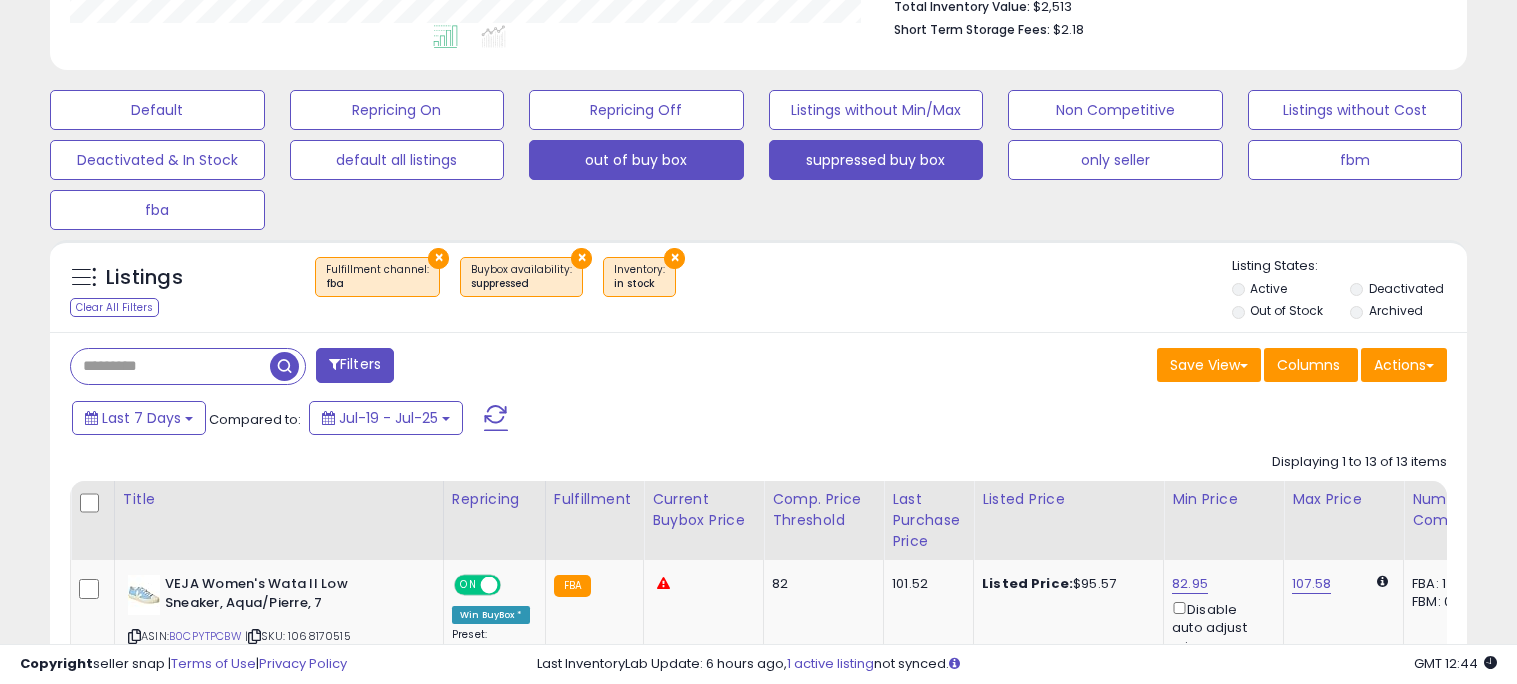 click on "out of buy box" at bounding box center (157, 110) 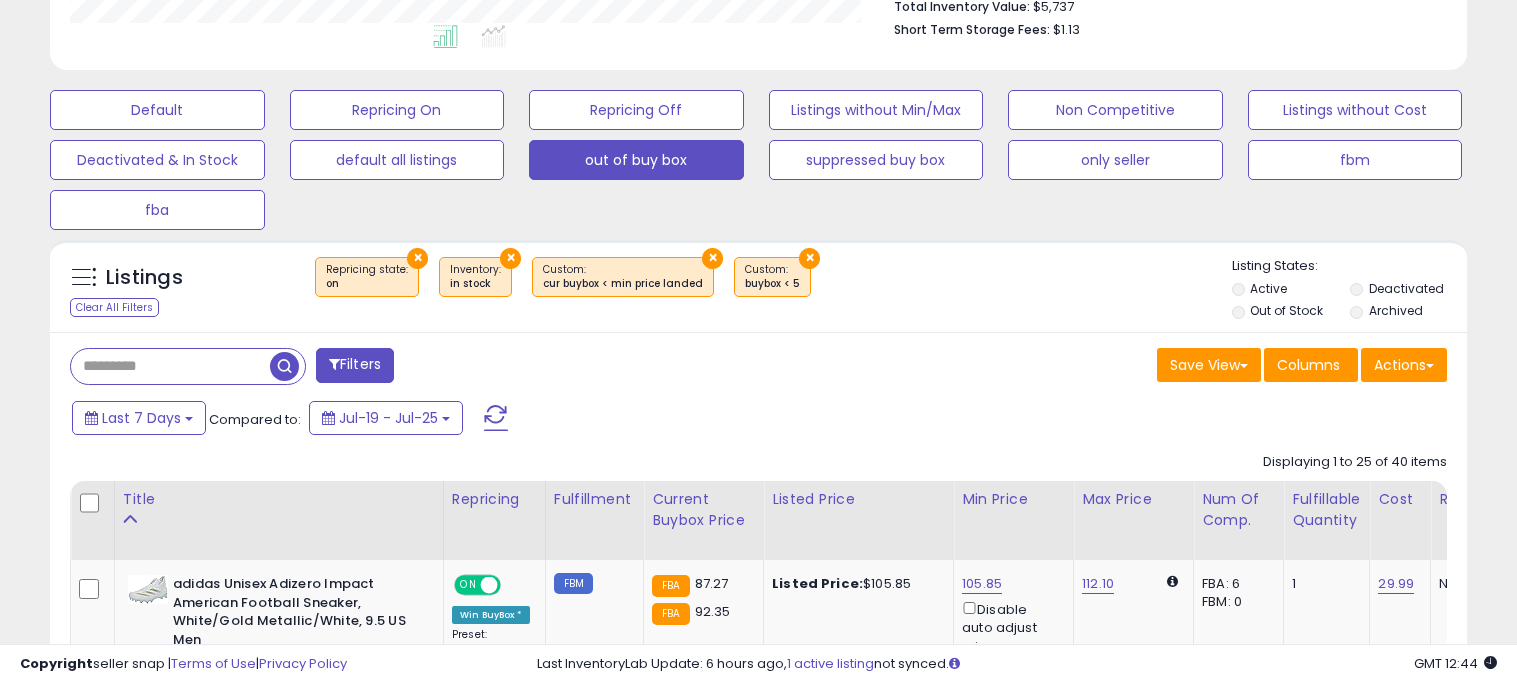 scroll, scrollTop: 999589, scrollLeft: 999178, axis: both 